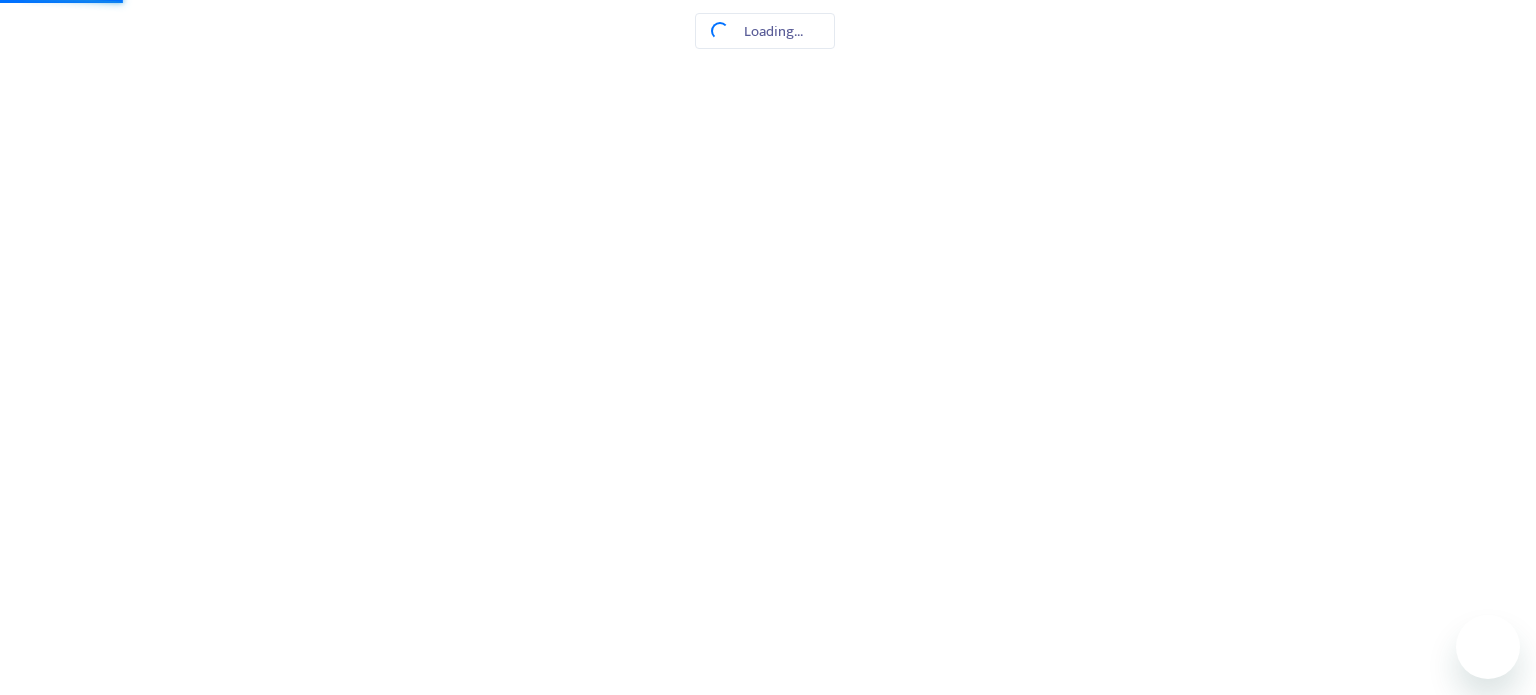 scroll, scrollTop: 0, scrollLeft: 0, axis: both 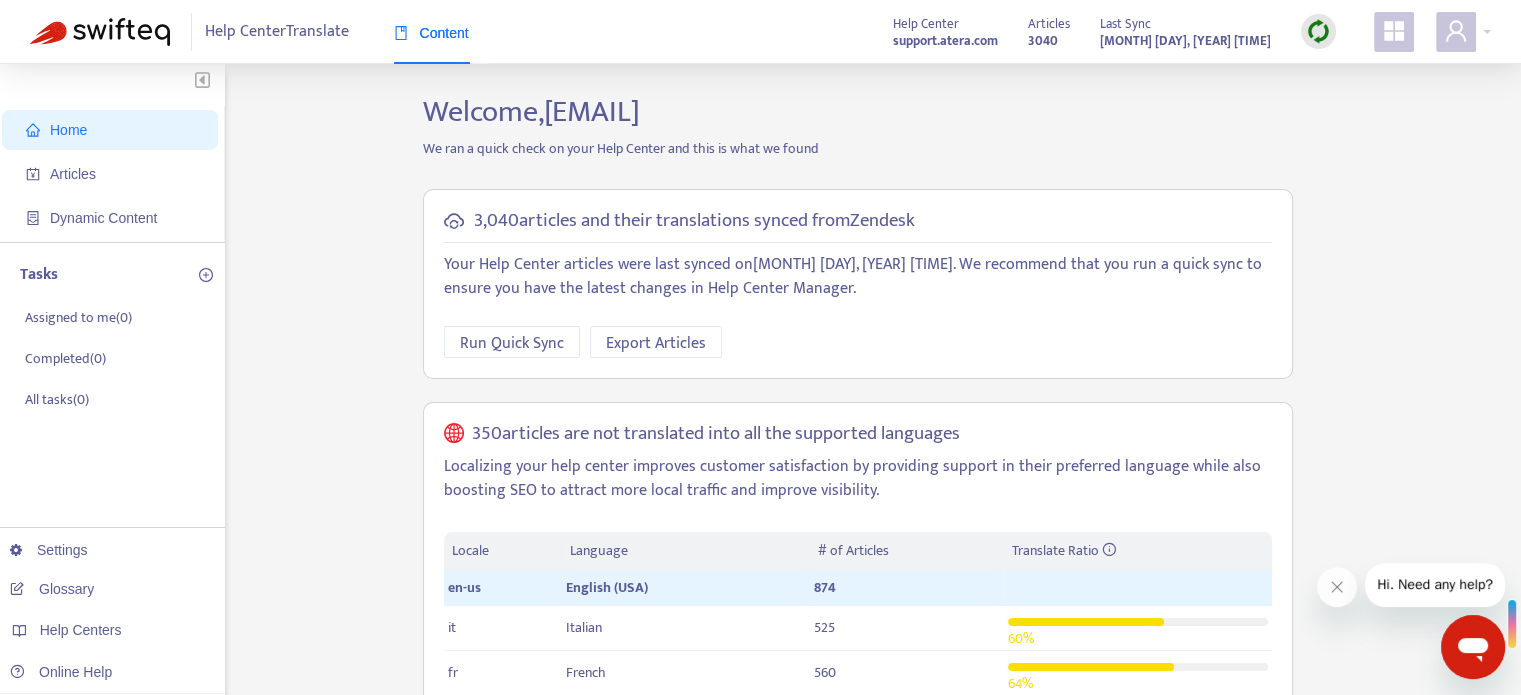 drag, startPoint x: 180, startPoint y: 27, endPoint x: 68, endPoint y: 23, distance: 112.0714 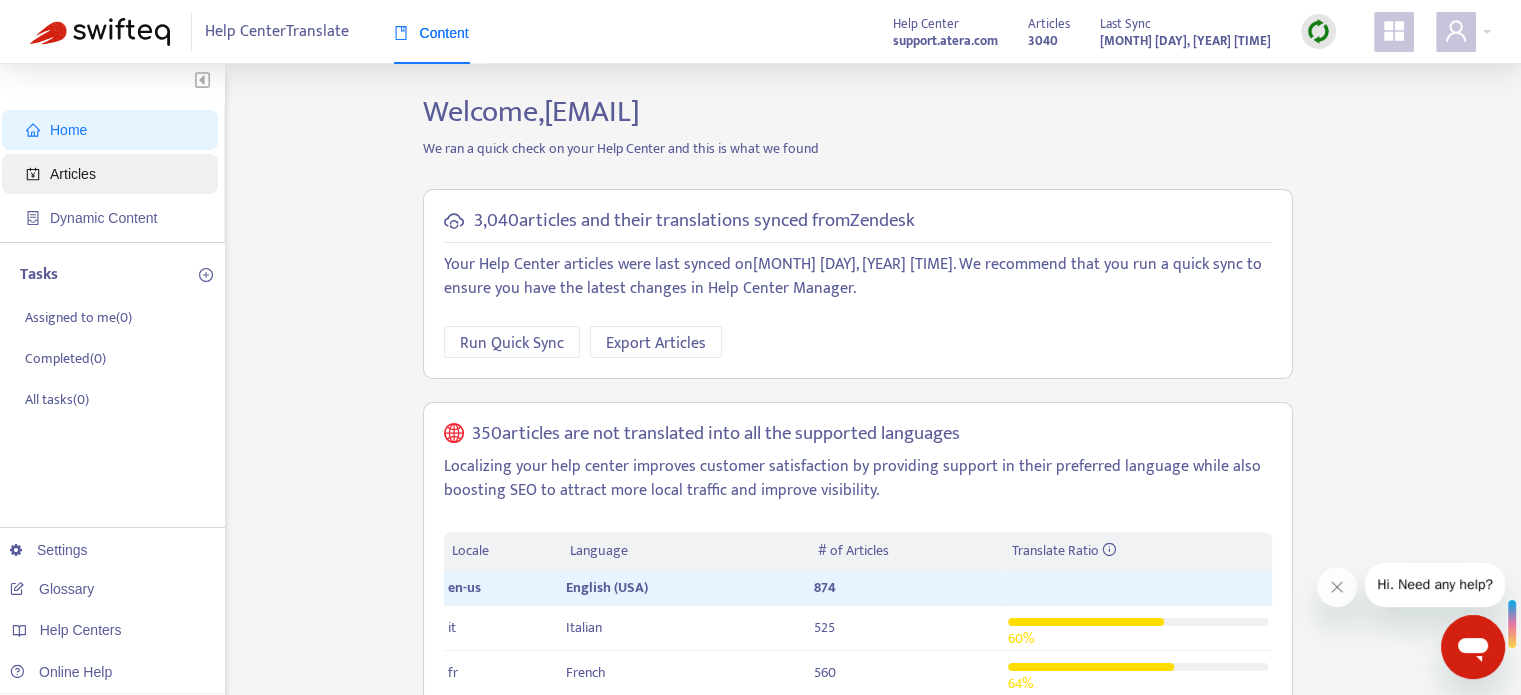 click on "Articles" at bounding box center [73, 174] 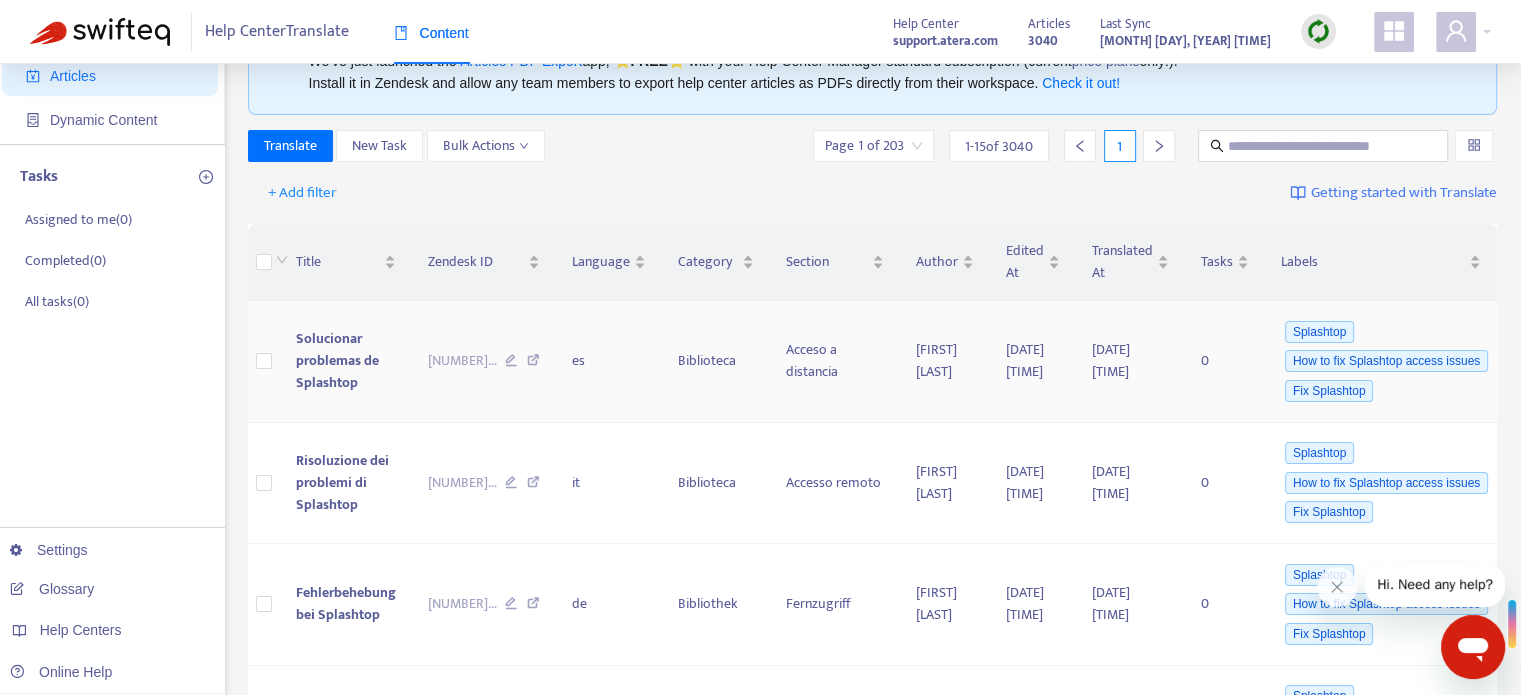 scroll, scrollTop: 0, scrollLeft: 0, axis: both 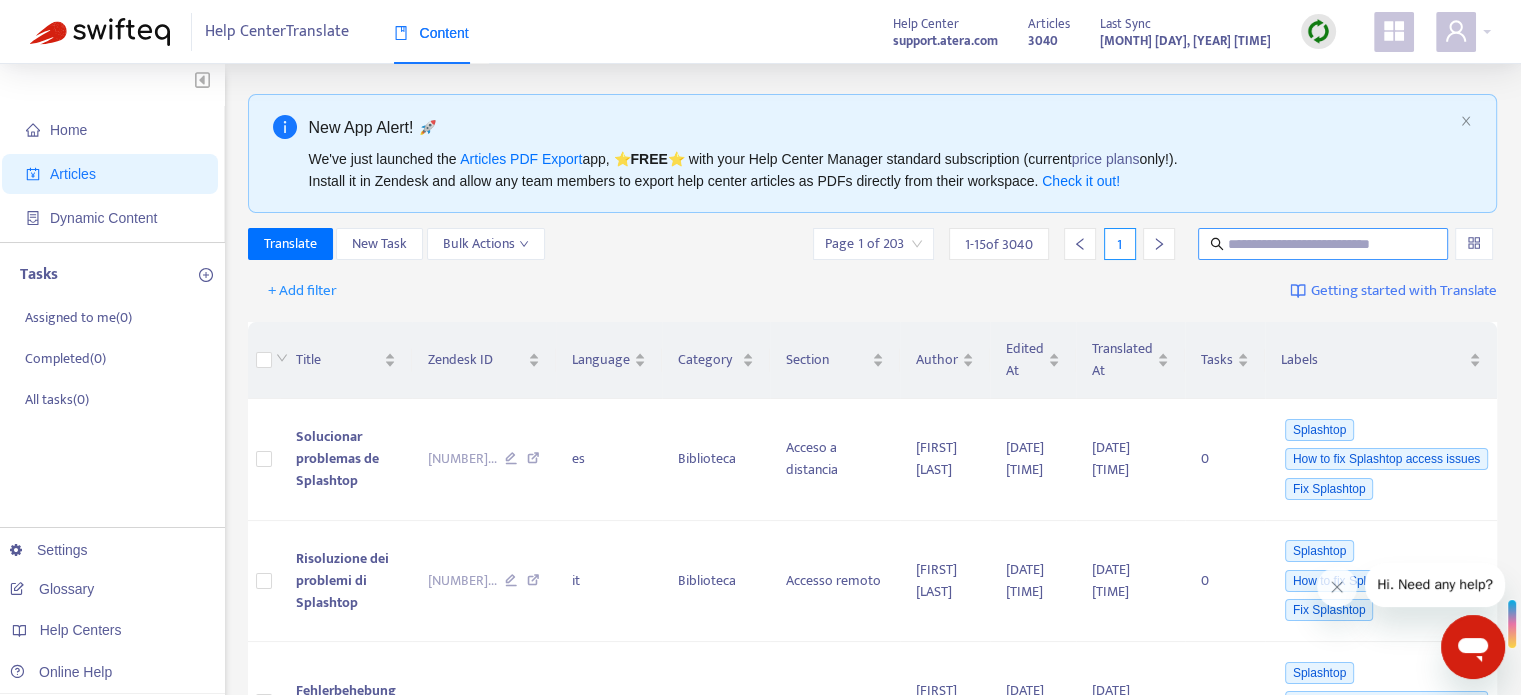 click at bounding box center [1324, 244] 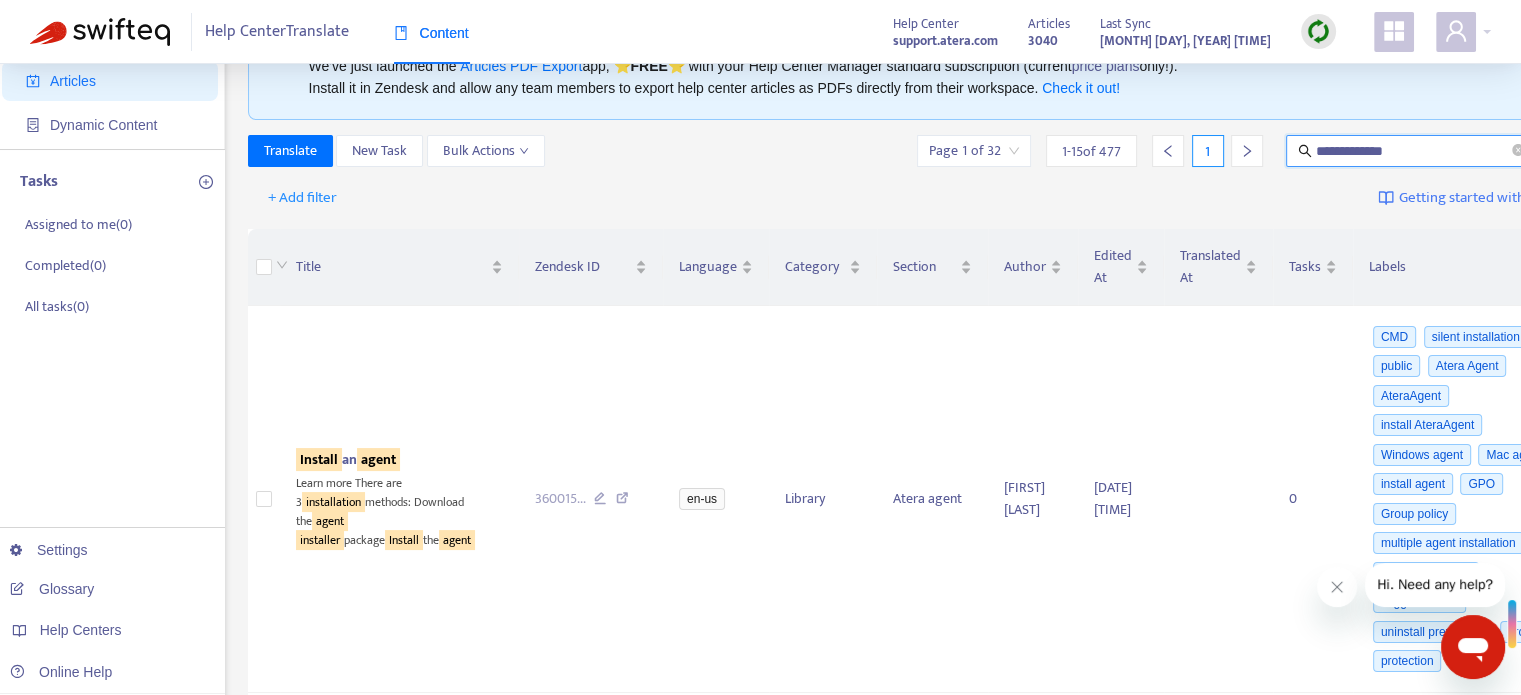 scroll, scrollTop: 200, scrollLeft: 0, axis: vertical 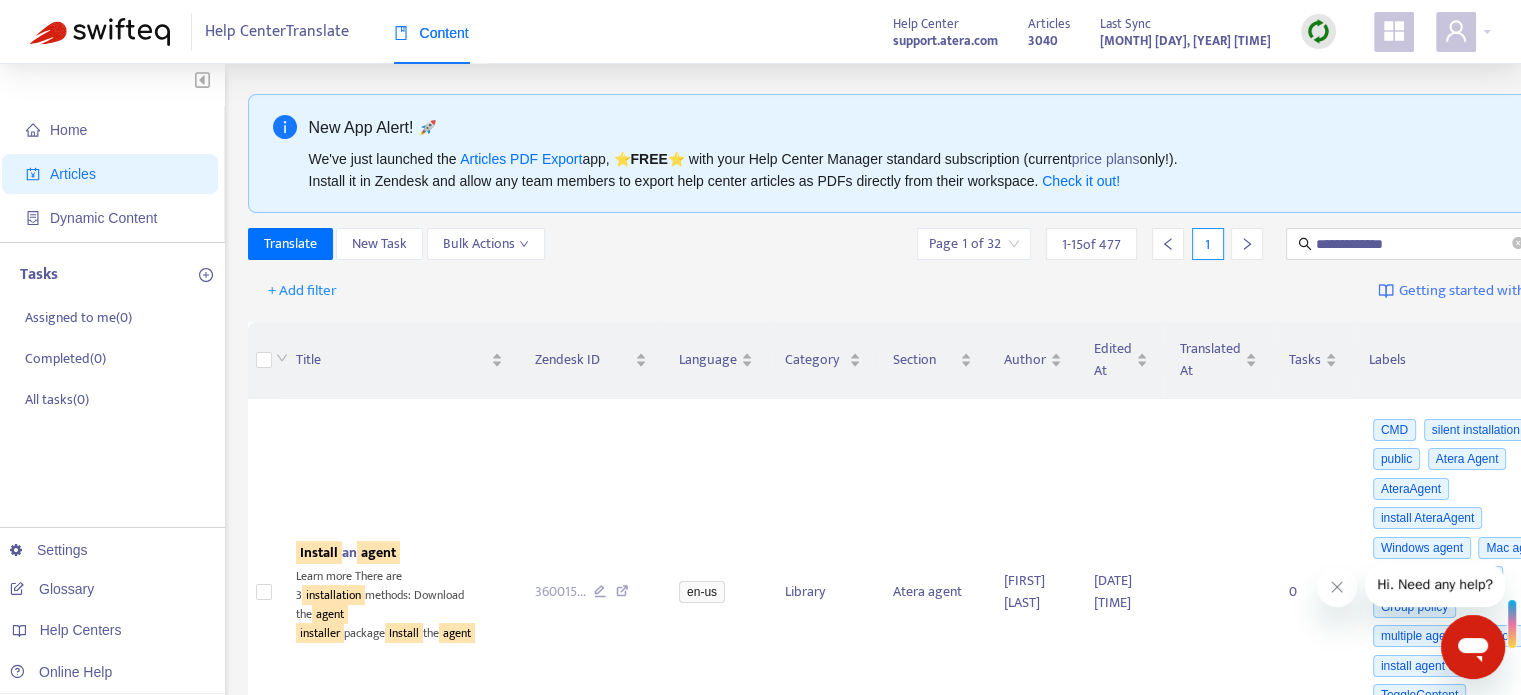 click on "Title Zendesk ID Language Category Section Author Edited At Translated At Tasks Labels Install  an  agent Learn more
There are 3  installation  methods:
Download the  agent   installer  package
Install  the  agent [NUMBER] ... en-us Library Atera agent [NAME] [LAST] [DATE] [TIME] 0 CMD silent installation public Atera Agent AteraAgent install AteraAgent Windows agent Mac agent install agent GPO Group policy multiple agent installation install agent cmd ToggleContent uninstall prevention protect protection Installer  un  agent agent  Atera via l'invite de commande
Installer  un  agent  sur un appareil Mac OS
Installer  un  agent  via [NUMBER] ... fr Bibliothèque Agent Atera [NAME] [LAST] [DATE] [TIME] 0 CMD silent installation public Atera Agent AteraAgent install AteraAgent Windows agent Mac agent install agent GPO Group policy multiple agent installation install agent cmd ToggleContent uninstall prevention protect protection Install  an  agent  on a Mac device DRAFT Download the" at bounding box center (917, 1673) 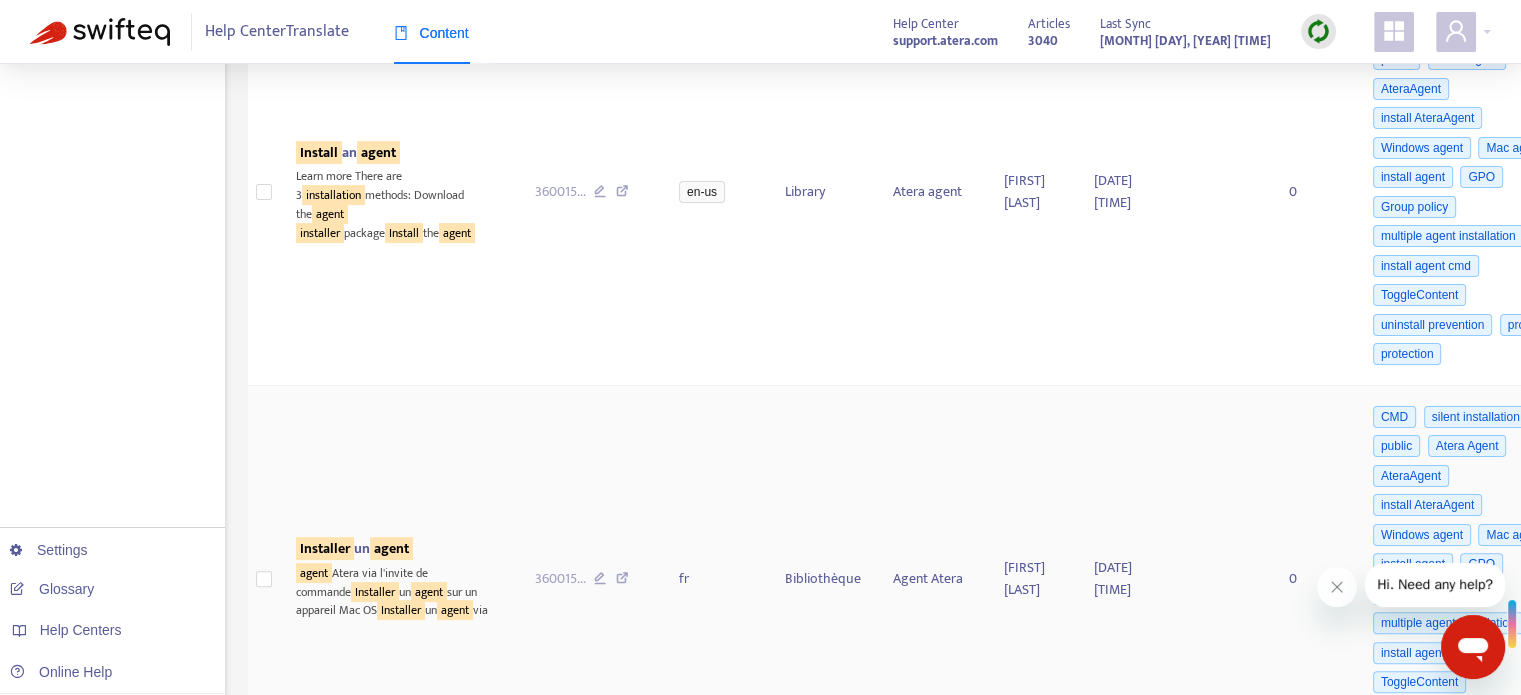 scroll, scrollTop: 0, scrollLeft: 0, axis: both 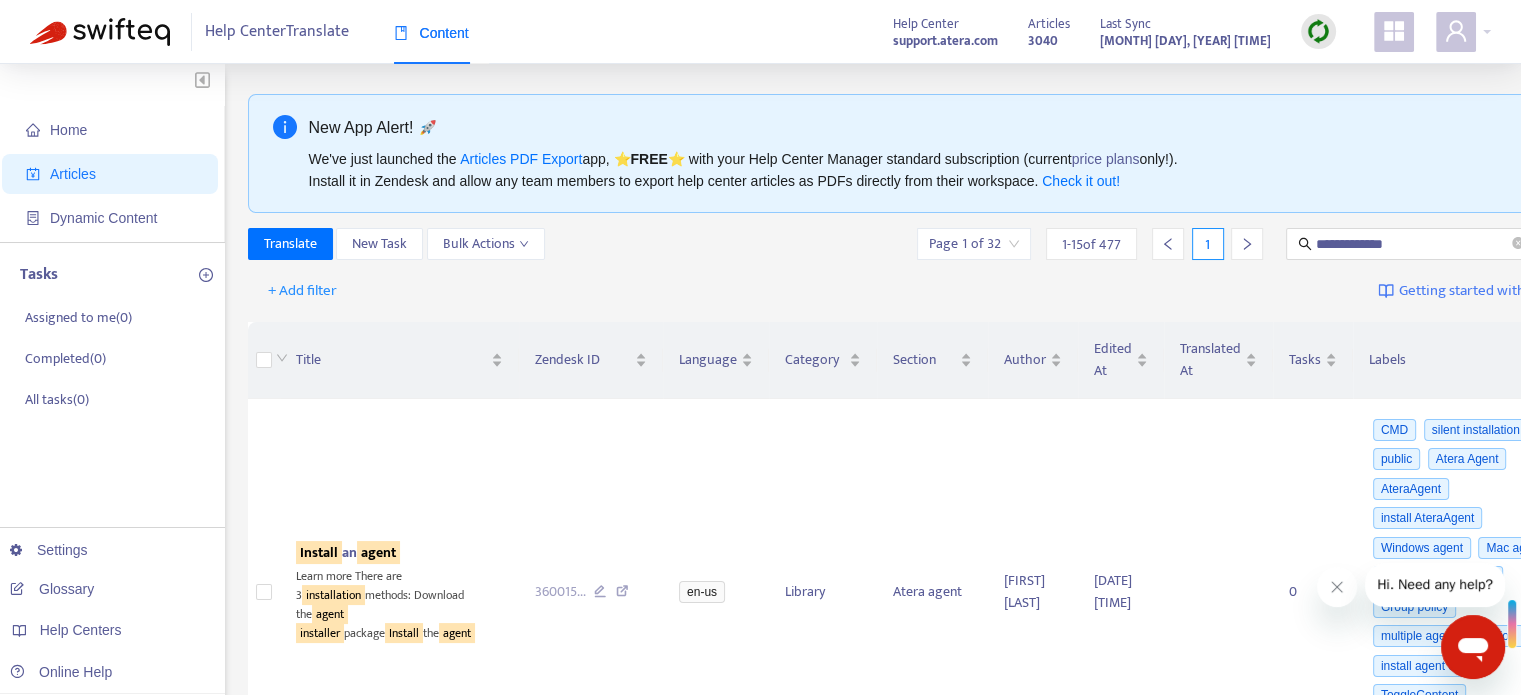 click on "+ Add filter Getting started with Translate" at bounding box center [917, 291] 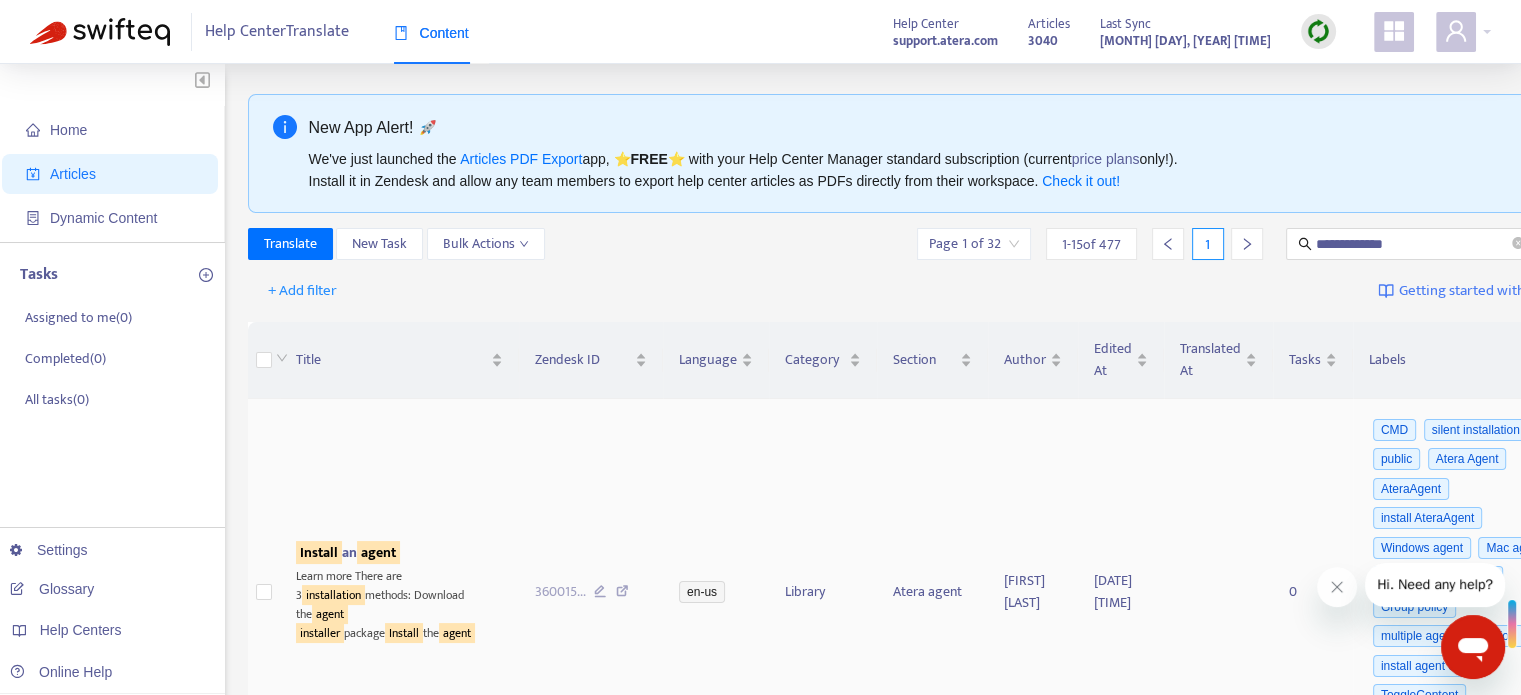 scroll, scrollTop: 100, scrollLeft: 0, axis: vertical 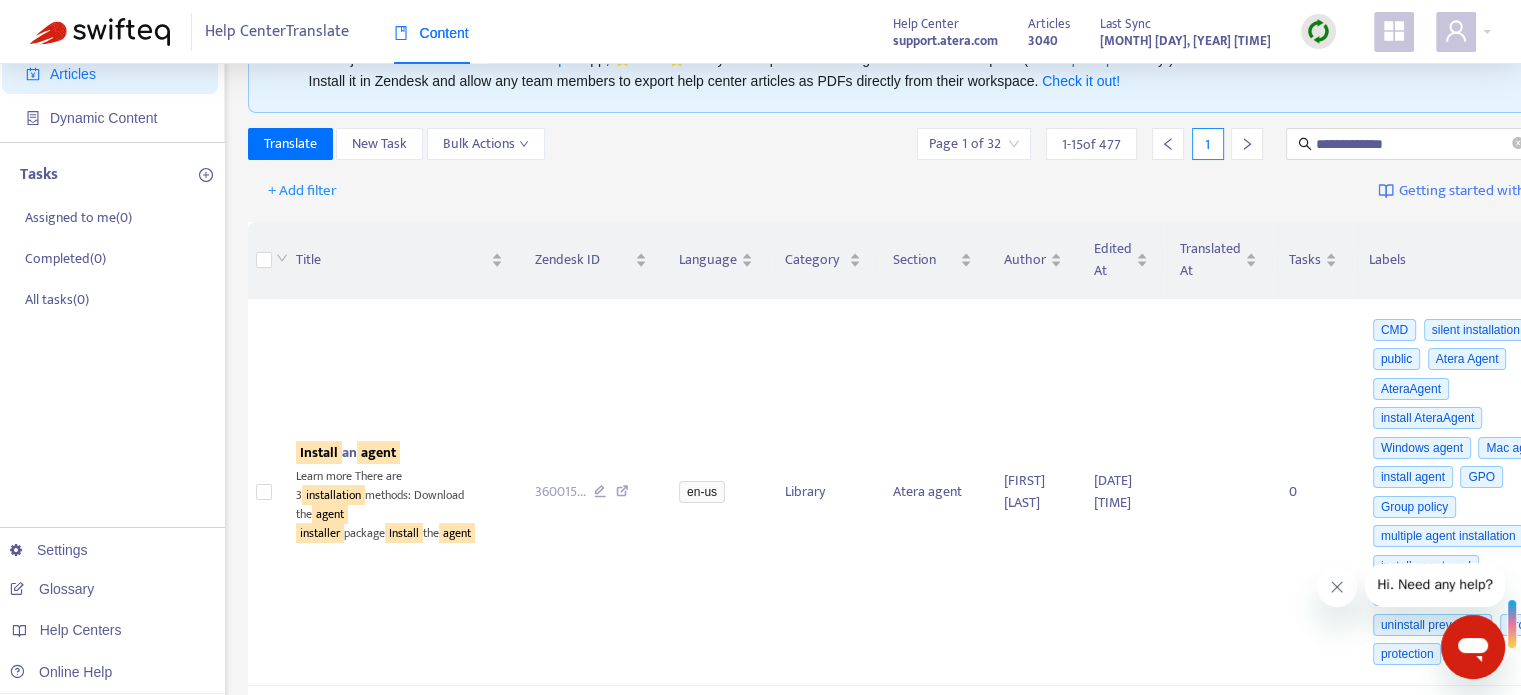 click 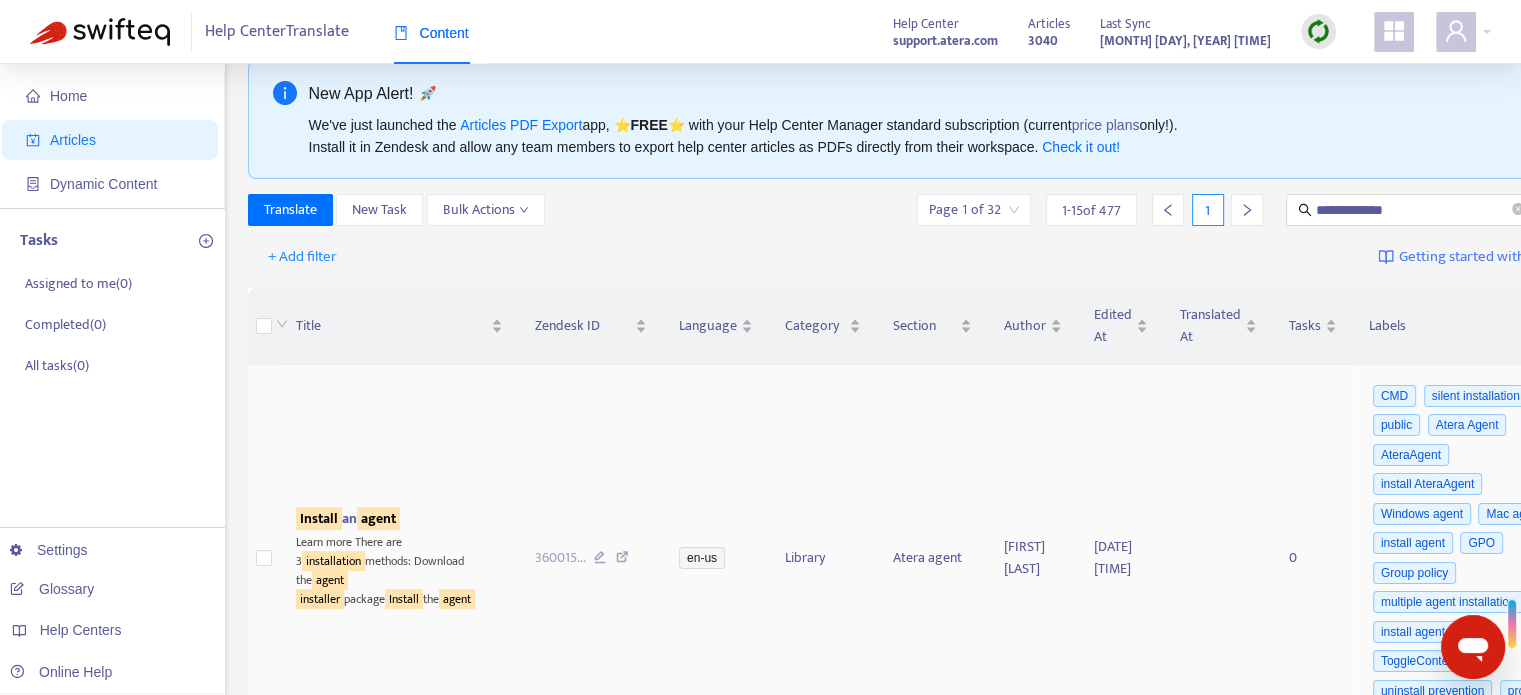 scroll, scrollTop: 0, scrollLeft: 0, axis: both 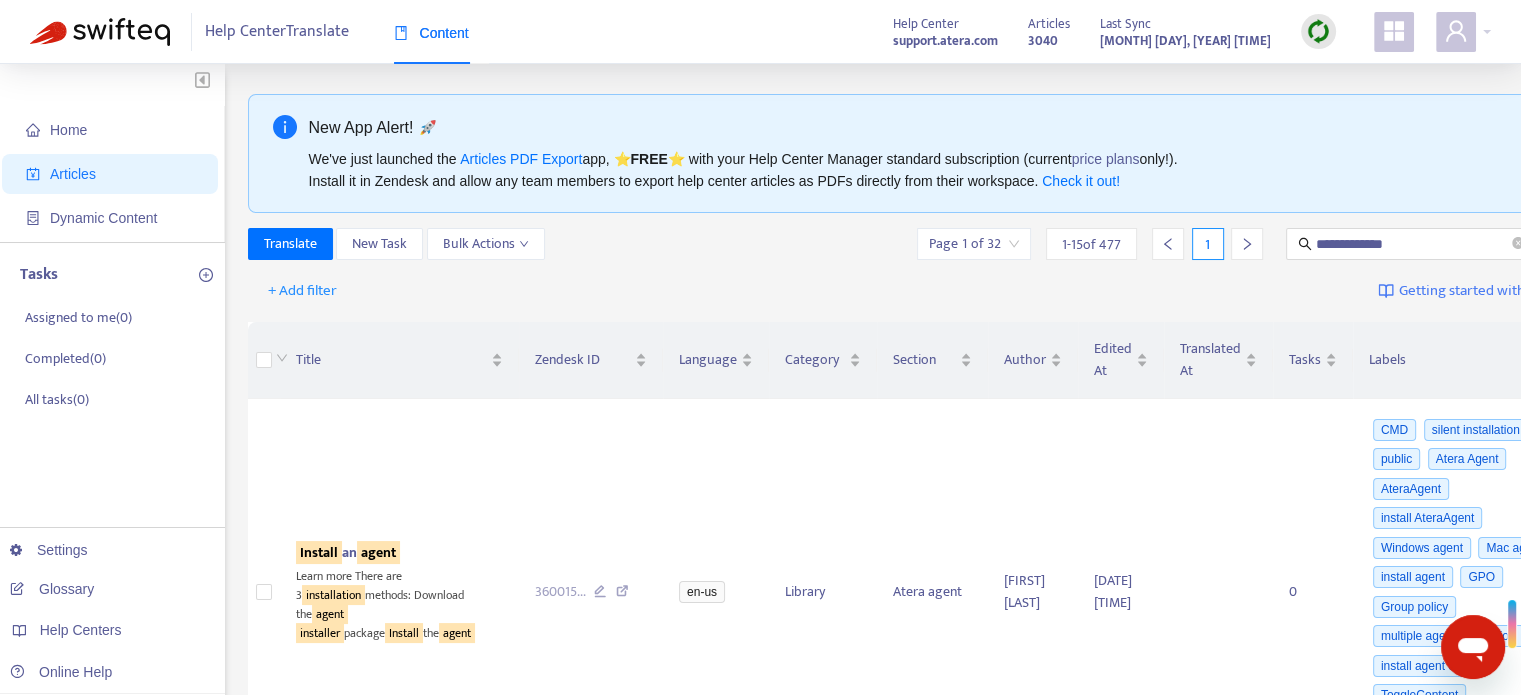 click on "**********" at bounding box center (760, 1614) 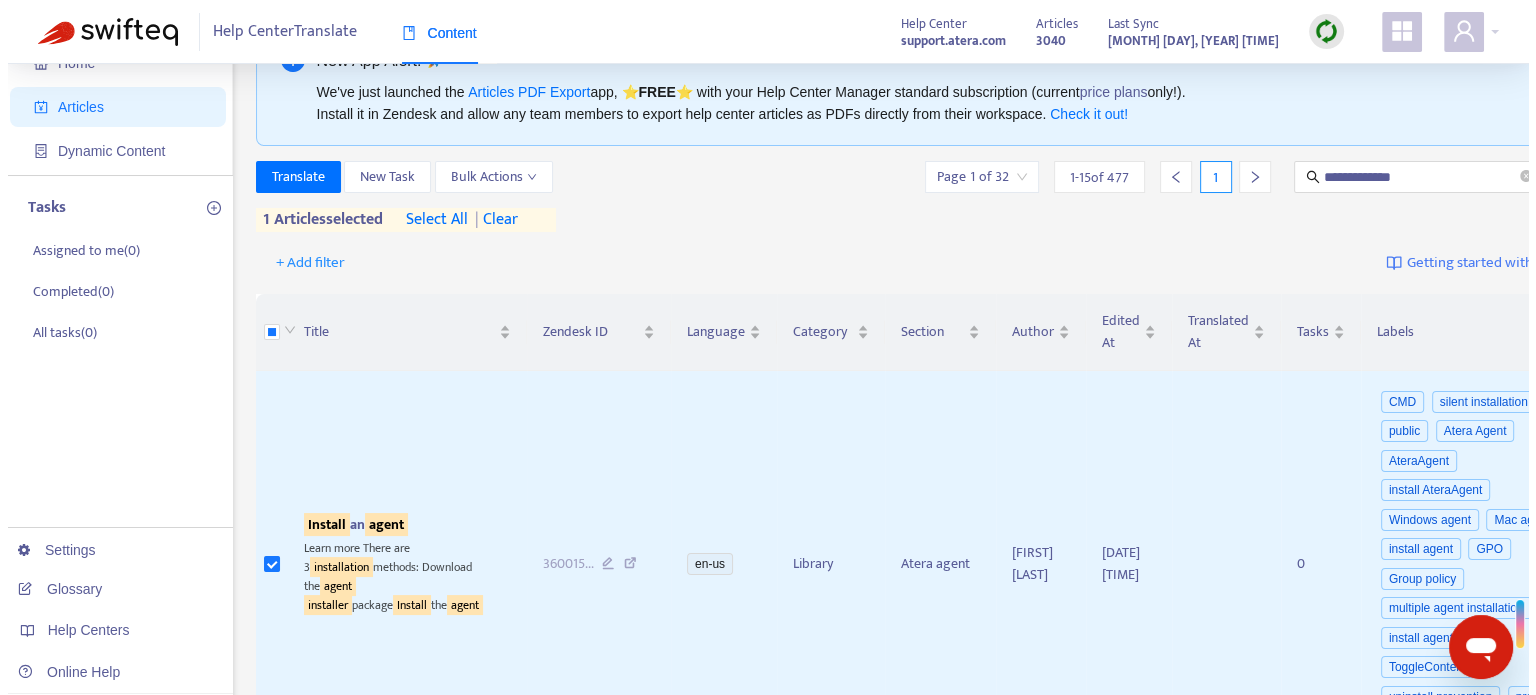 scroll, scrollTop: 100, scrollLeft: 0, axis: vertical 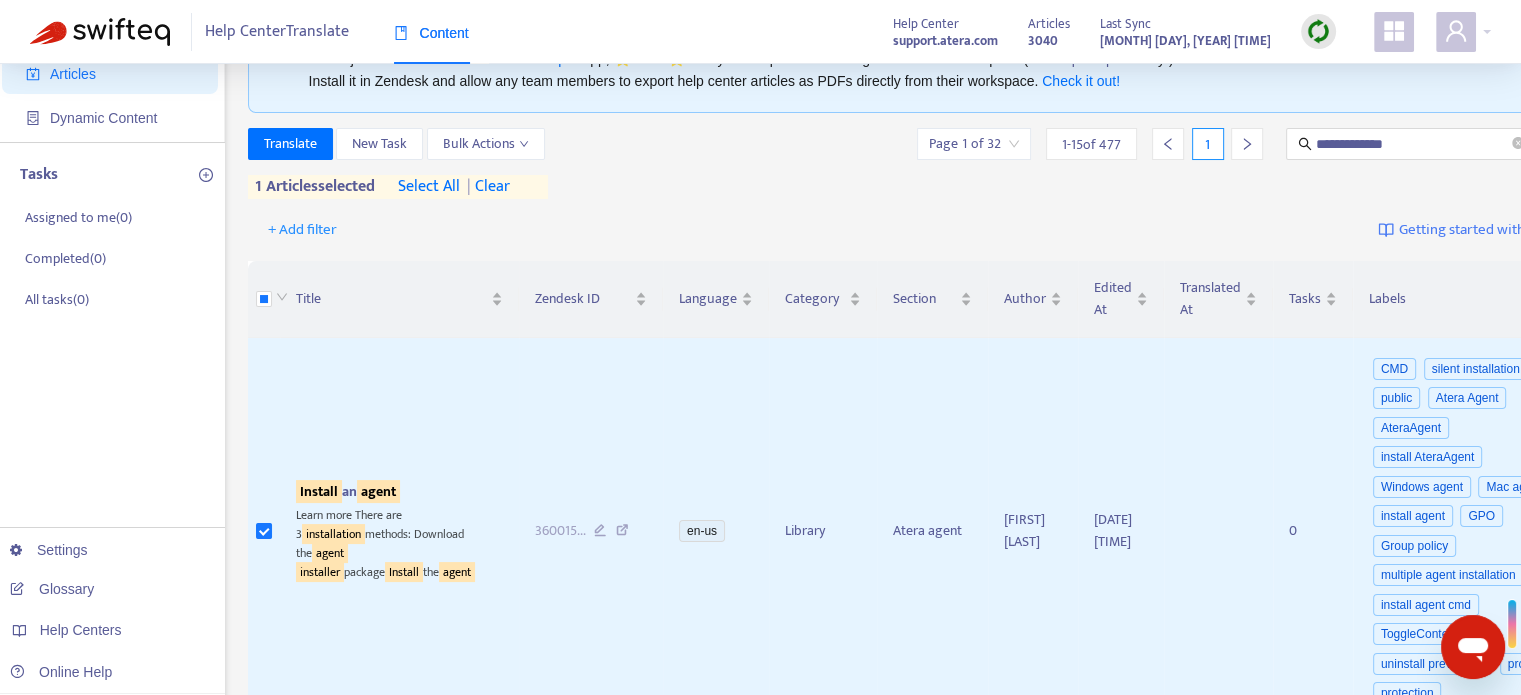 click on "Install  an  agent Learn more
There are 3  installation  methods:
Download the  agent   installer  package
Install  the  agent 360015 ... en-us Library Atera agent [PERSON] [DATE] [TIME] 0 CMD silent installation public Atera Agent AteraAgent Windows agent Mac agent install agent GPO Group policy" at bounding box center (760, 1534) 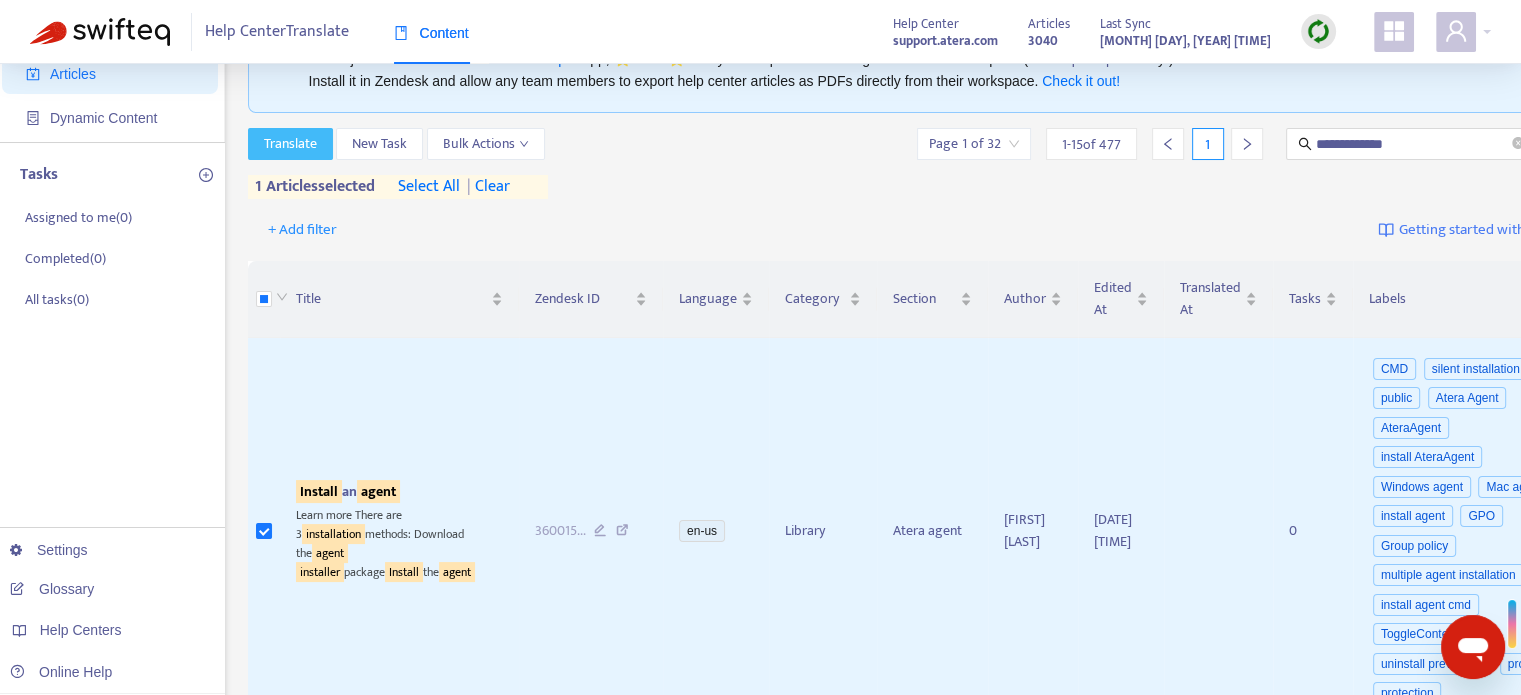 click on "Translate" at bounding box center [290, 144] 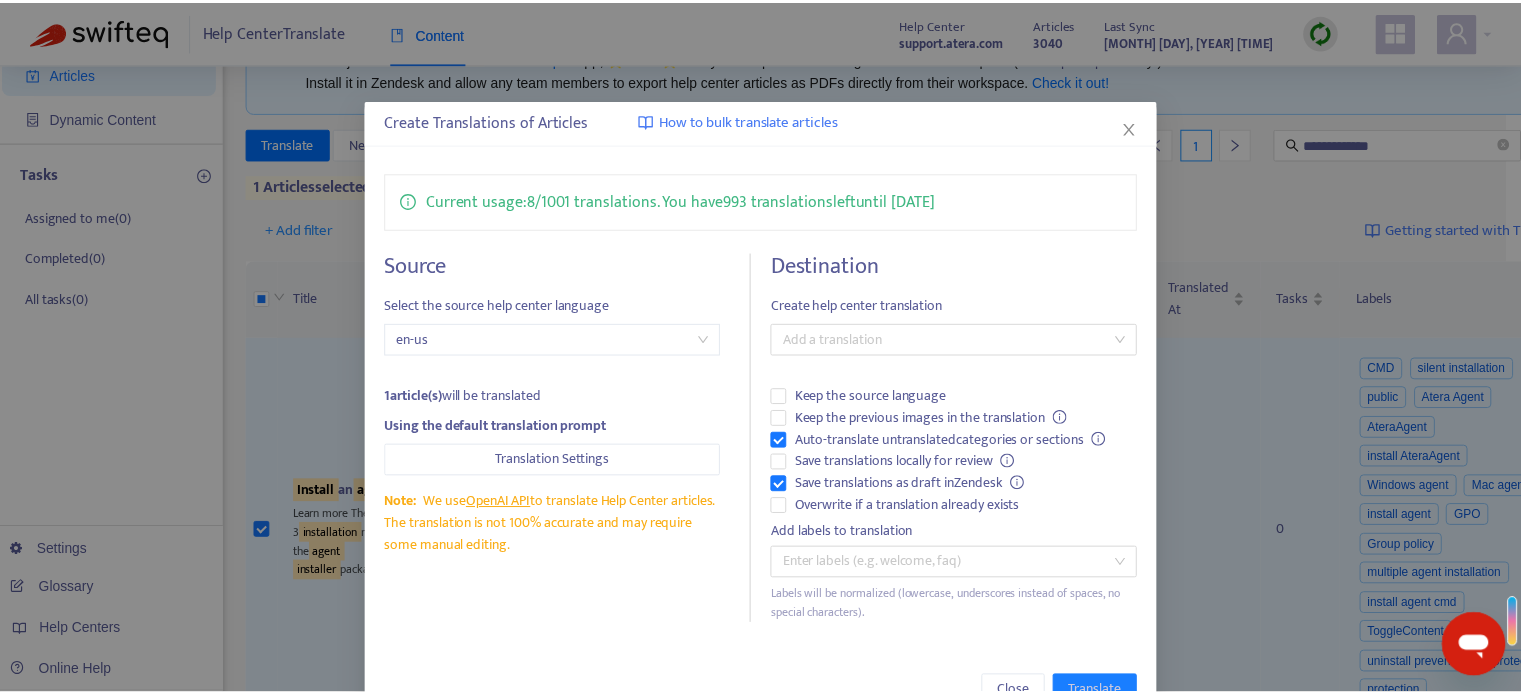 scroll, scrollTop: 56, scrollLeft: 0, axis: vertical 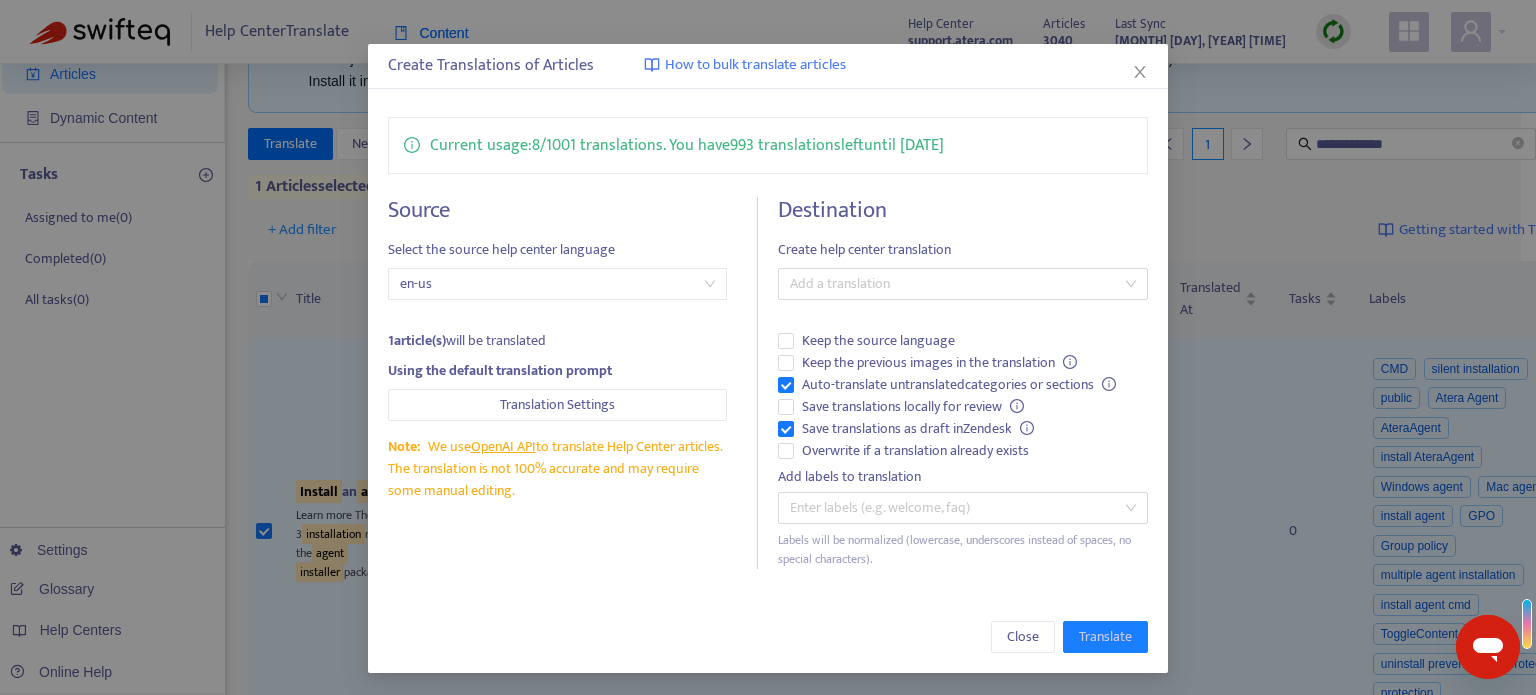 click on "Create Translations of Articles How to bulk translate articles Current usage:  8  /  1001   translations . You have  993   translations  left  until [DATE].  Source Select the source help center language en-us 1  article(s)  will be translated Using the default translation prompt Translation Settings Note: We use  OpenAI API  to translate Help Center articles. The translation is not 100% accurate and may require some manual editing. Destination Create help center translation   Add a translation Keep the source language Keep the previous images in the translation Auto-translate untranslated  categories or sections Save translations locally for review Save translations as draft in  Zendesk Overwrite if a translation already exists Add labels to translation   Enter labels (e.g. welcome, faq) Labels will be normalized (lowercase, underscores instead of spaces, no special characters). Close Translate" at bounding box center [768, 347] 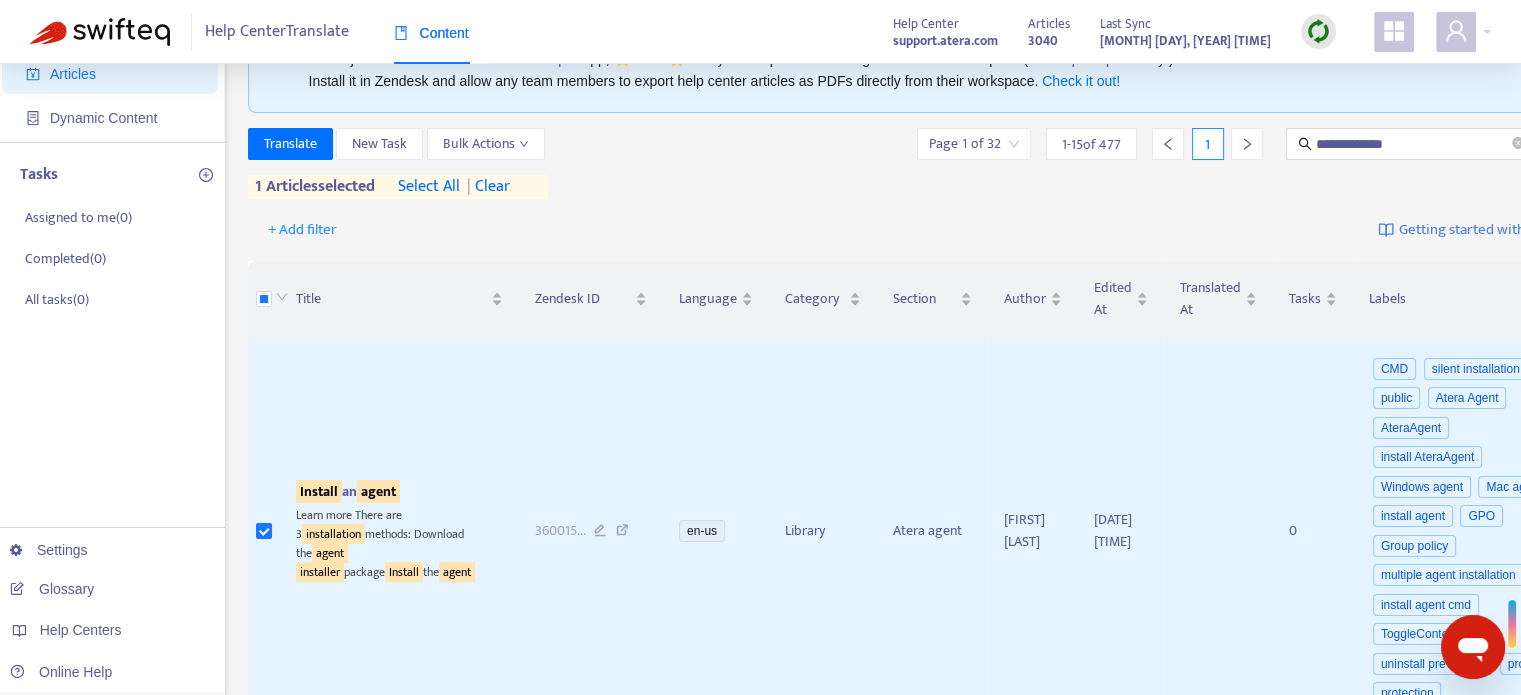 click on "**********" at bounding box center [917, 144] 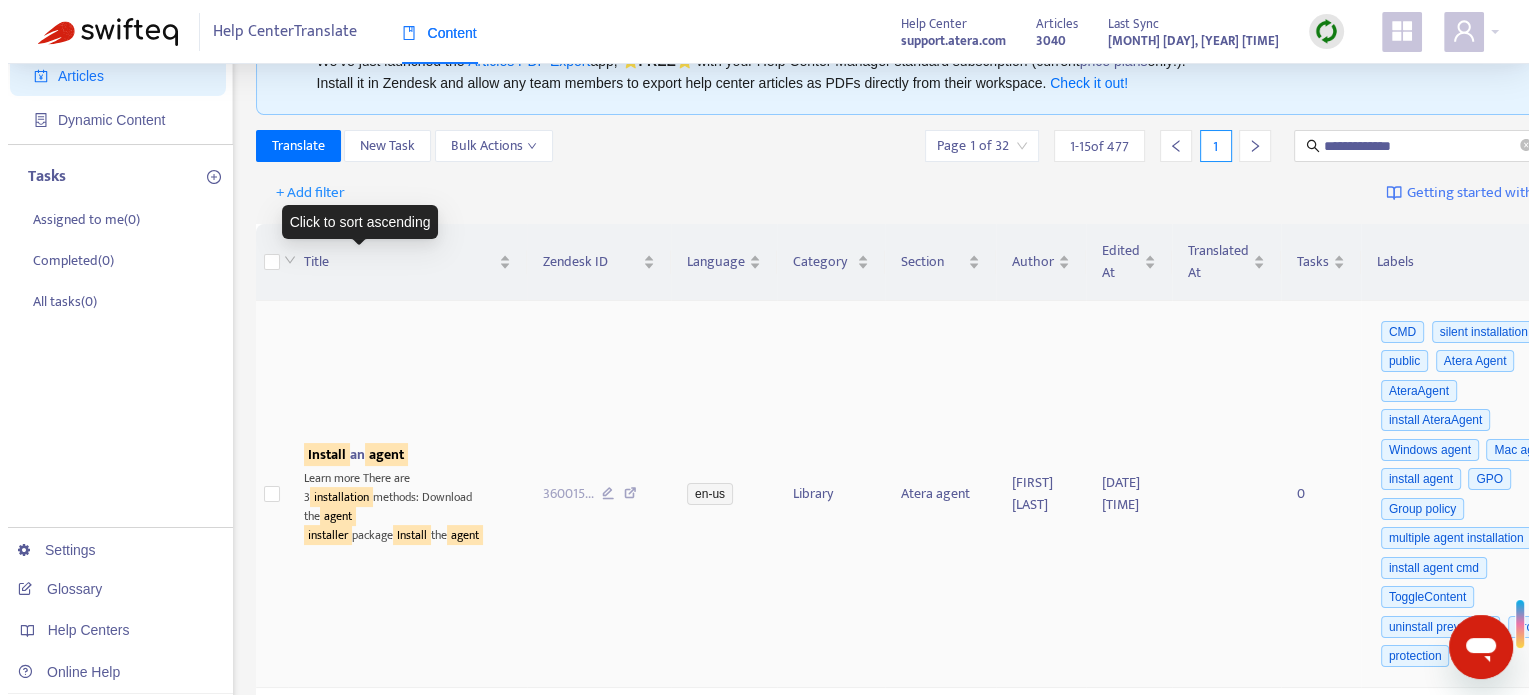 scroll, scrollTop: 0, scrollLeft: 0, axis: both 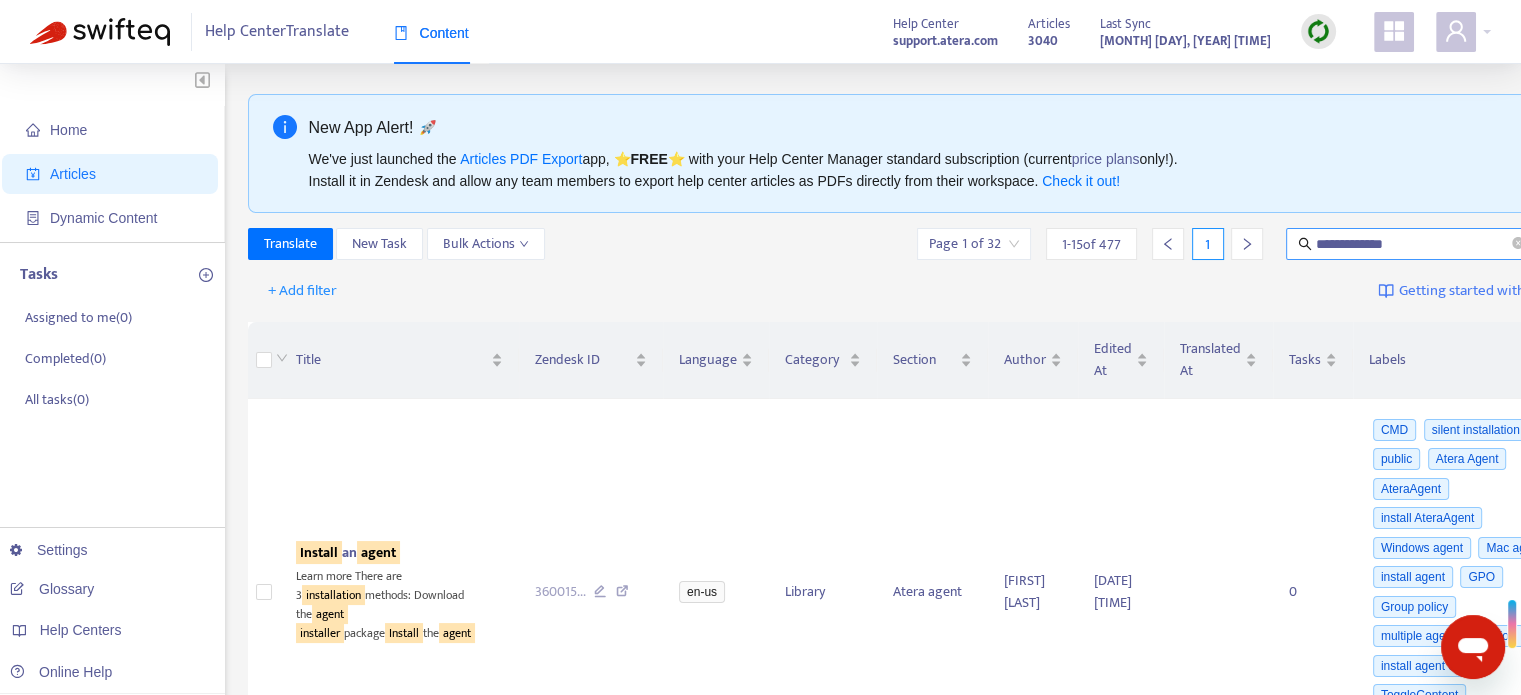 click on "**********" at bounding box center [1411, 244] 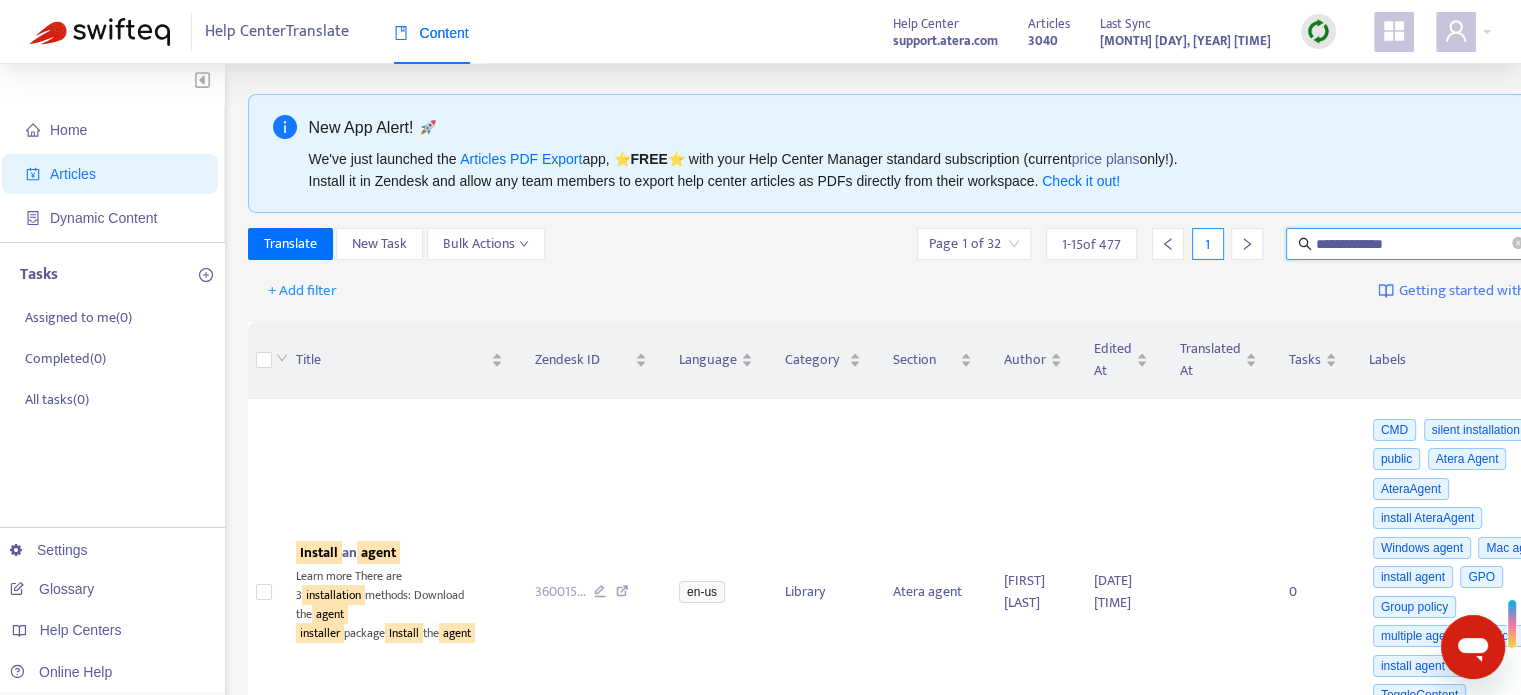 click on "**********" at bounding box center [1412, 244] 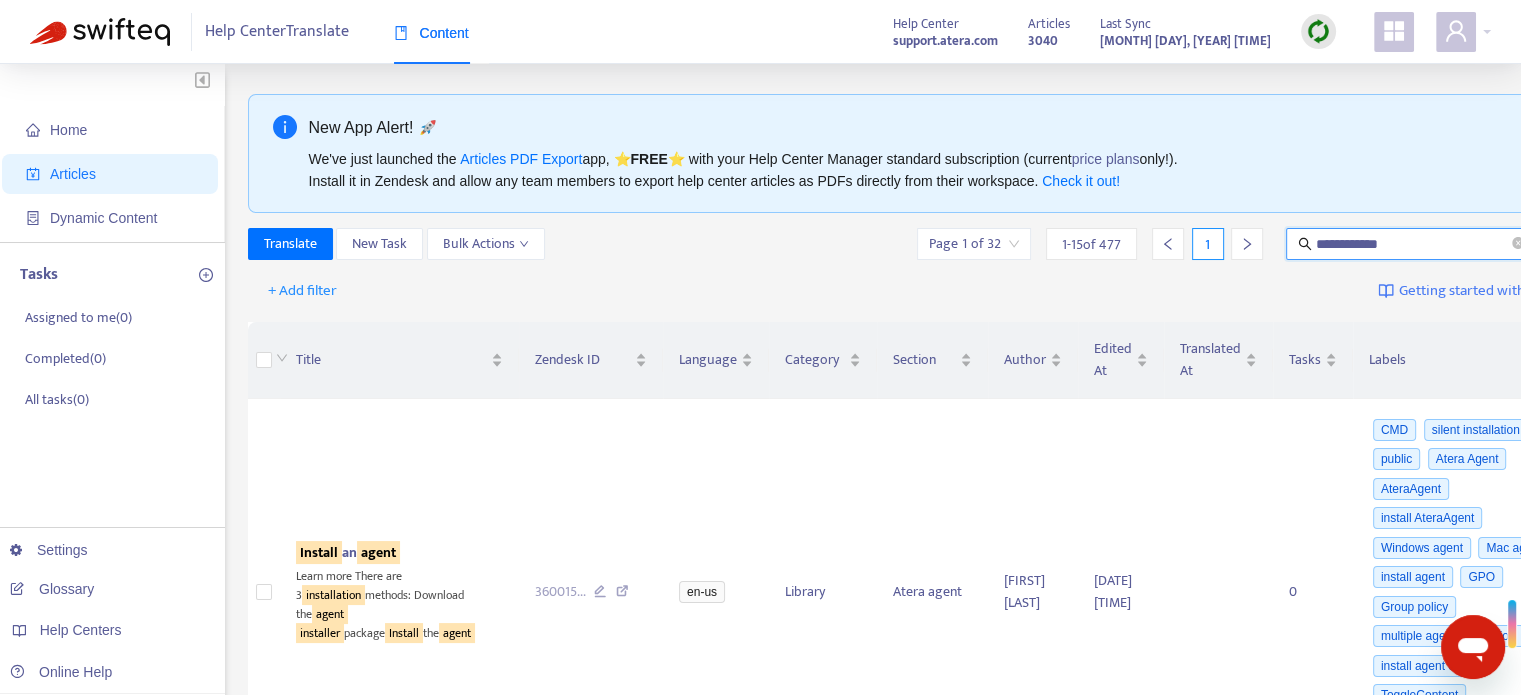 type on "**********" 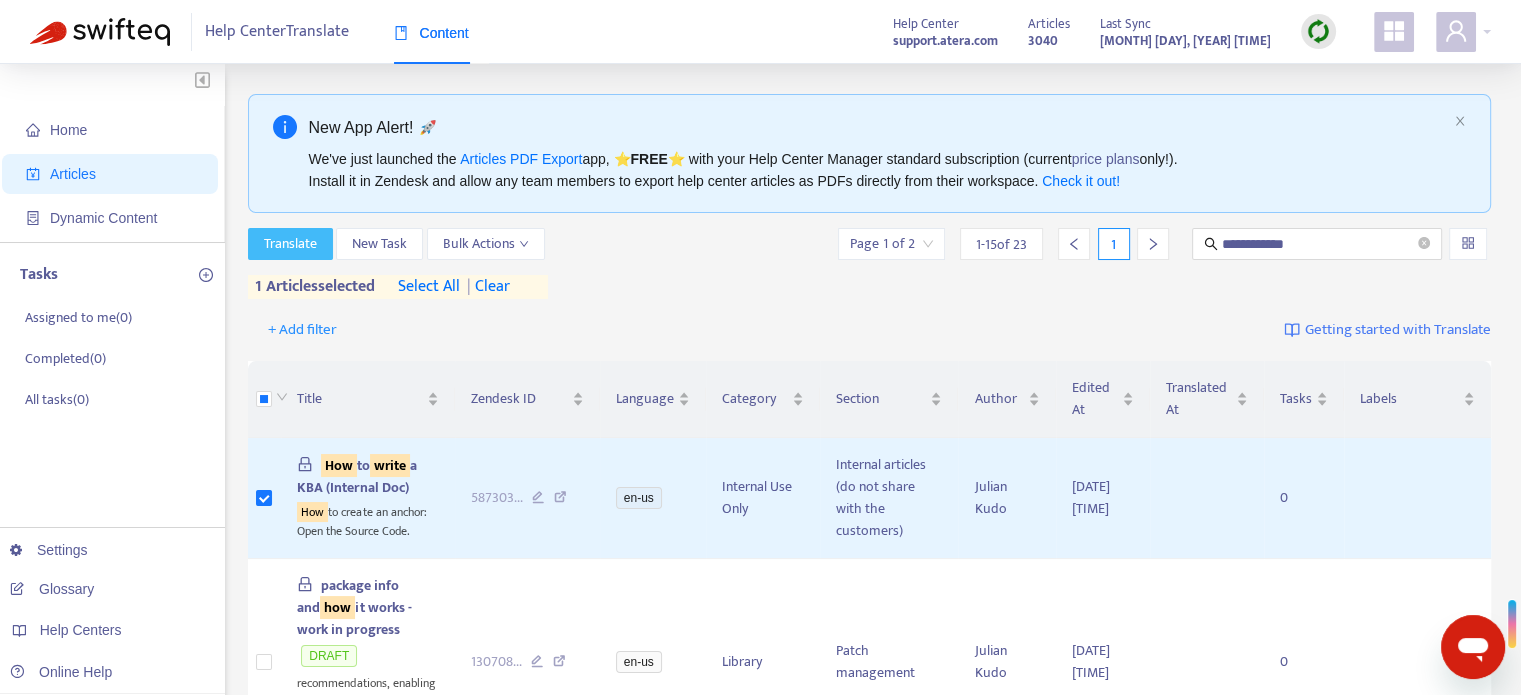 click on "Translate" at bounding box center [290, 244] 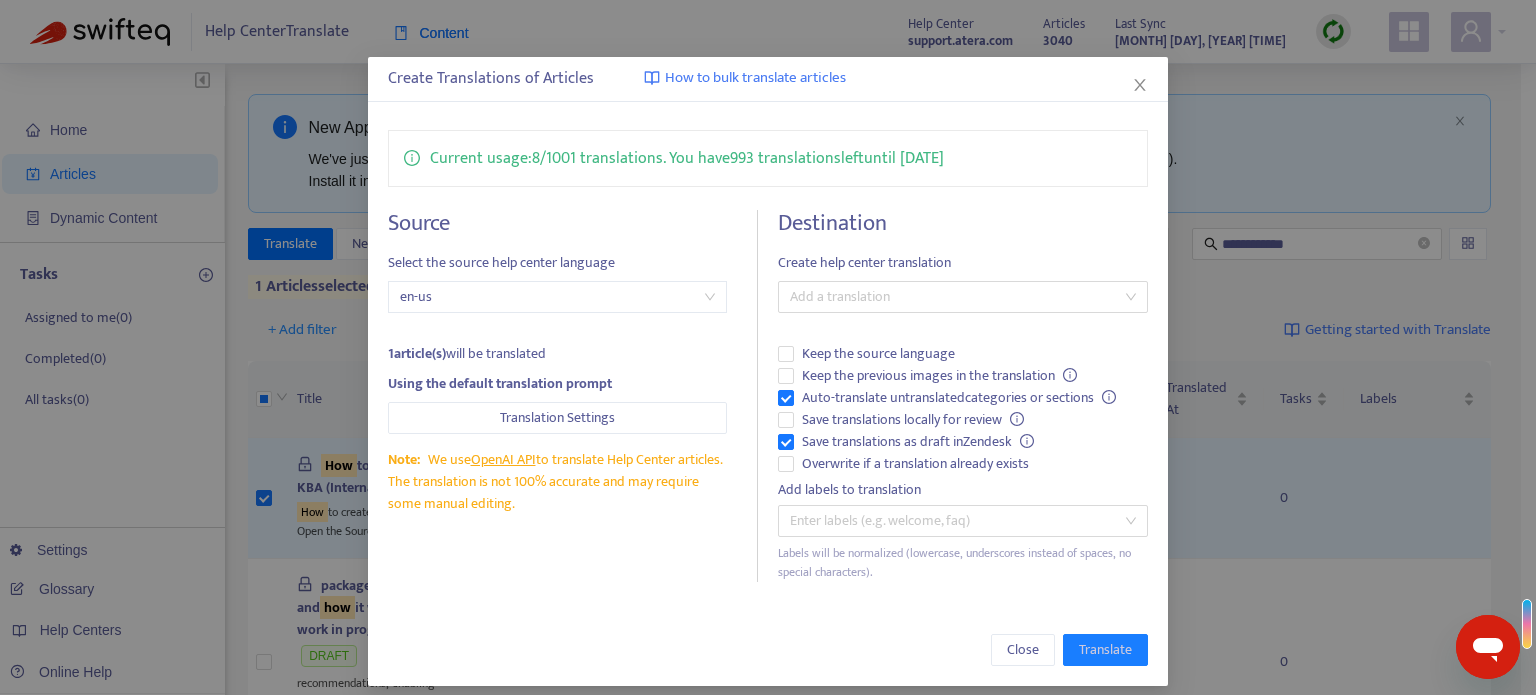 scroll, scrollTop: 56, scrollLeft: 0, axis: vertical 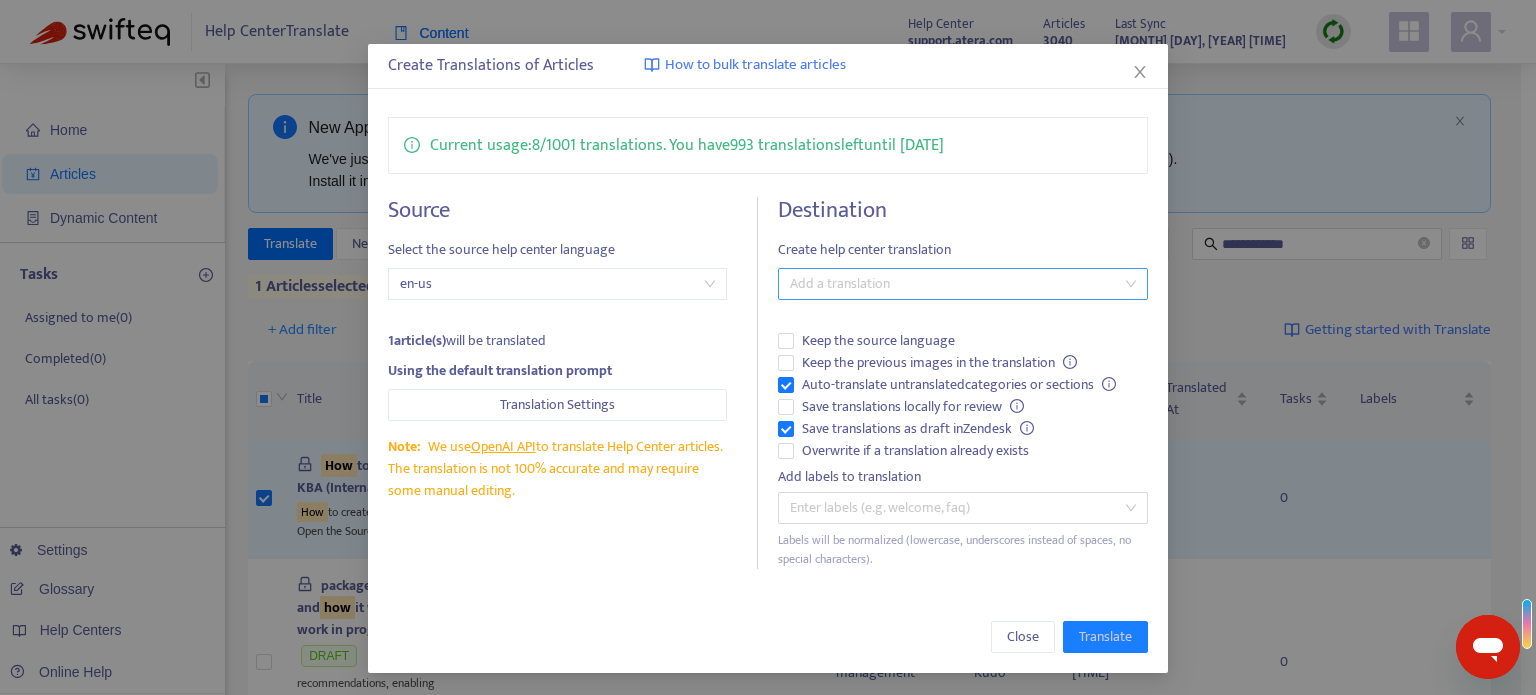 click at bounding box center (953, 284) 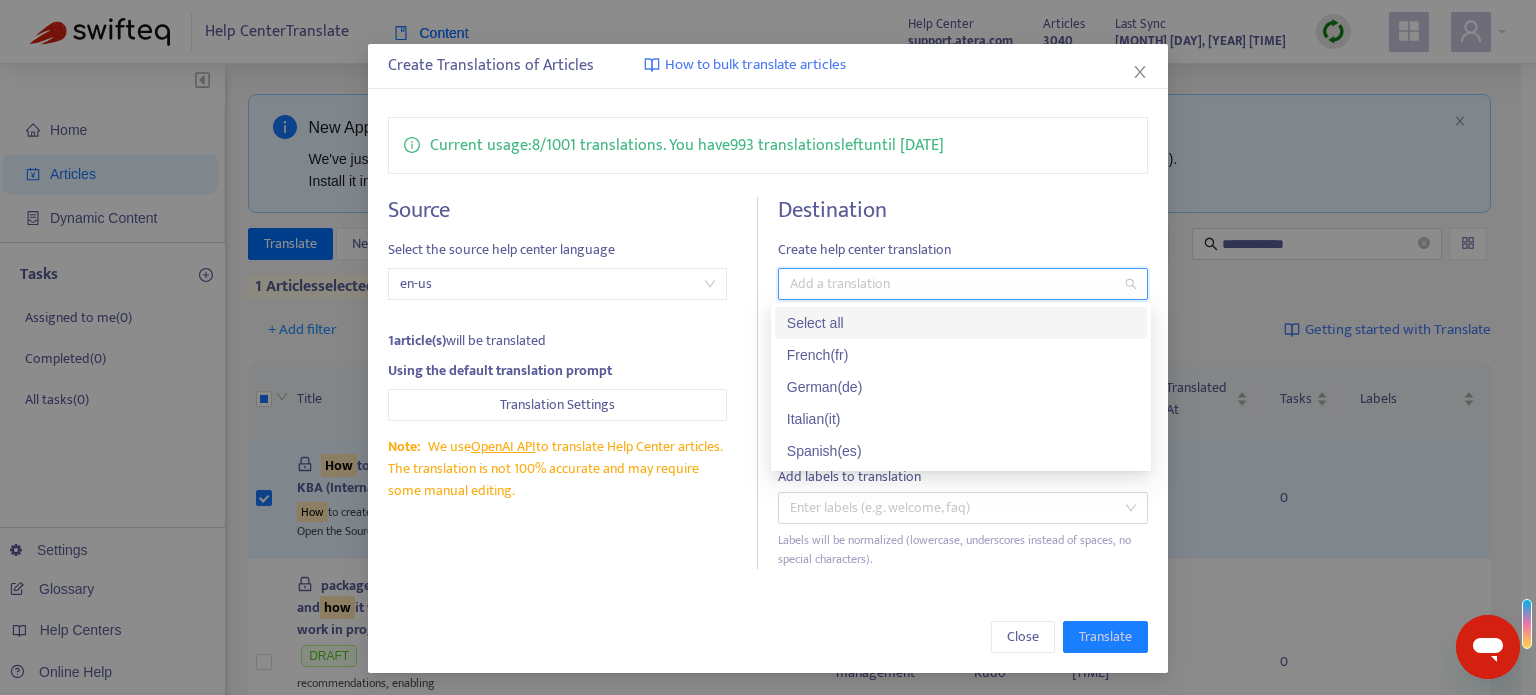 click at bounding box center (953, 284) 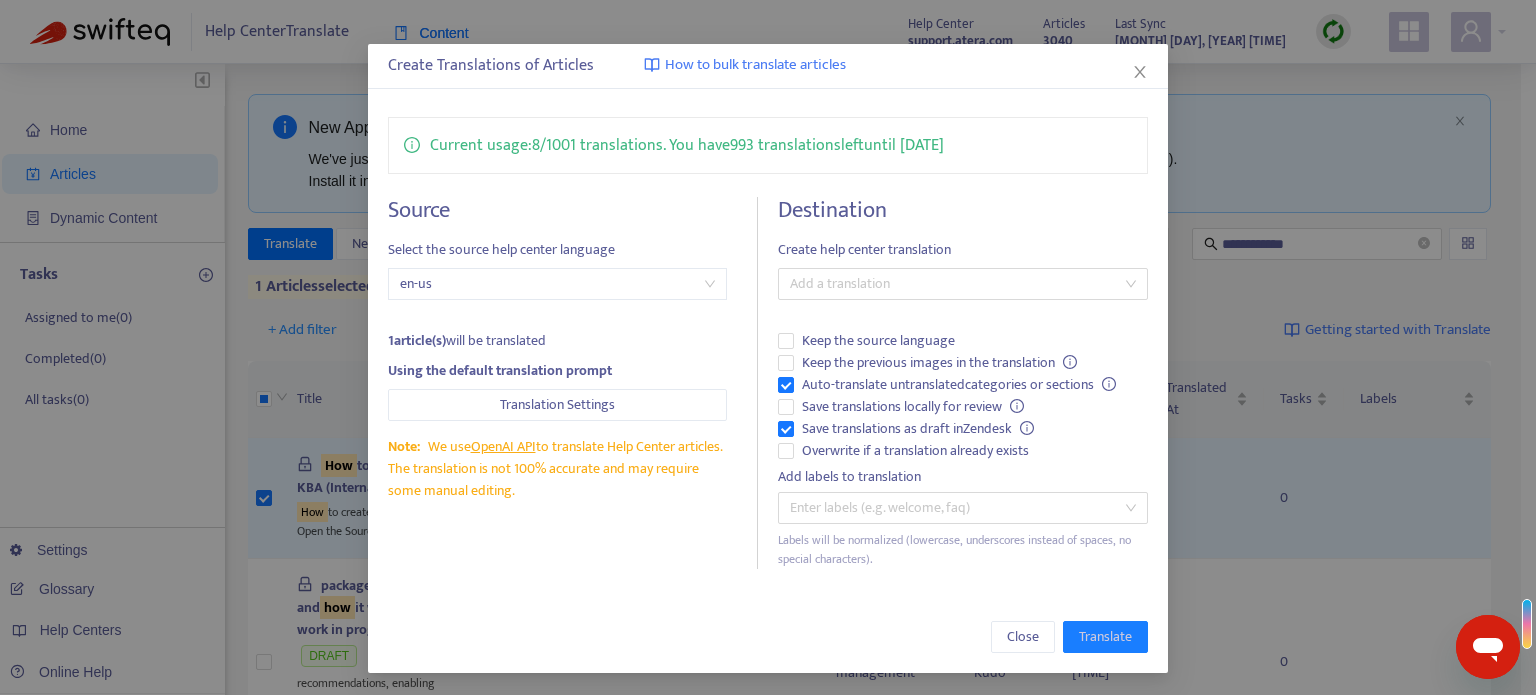 click on "Destination" at bounding box center (963, 210) 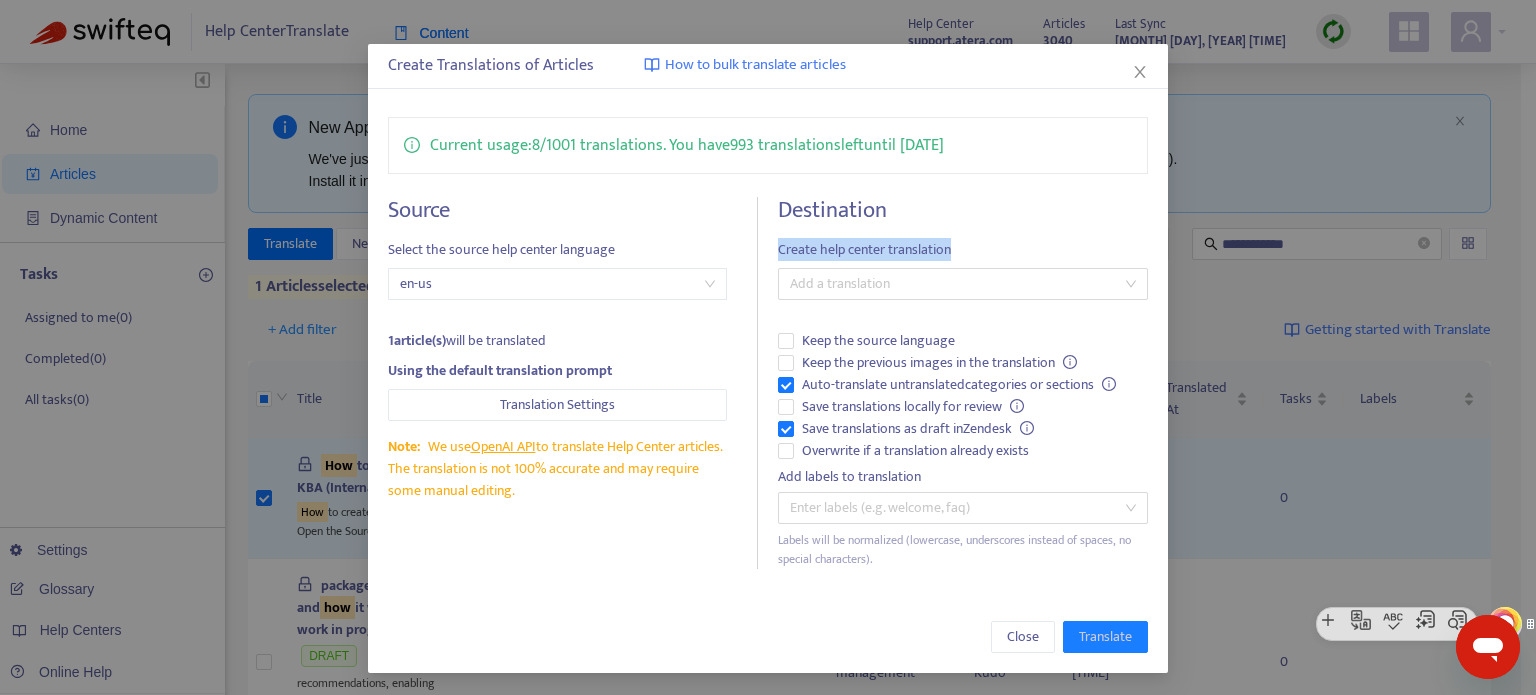 drag, startPoint x: 771, startPoint y: 252, endPoint x: 1006, endPoint y: 248, distance: 235.03404 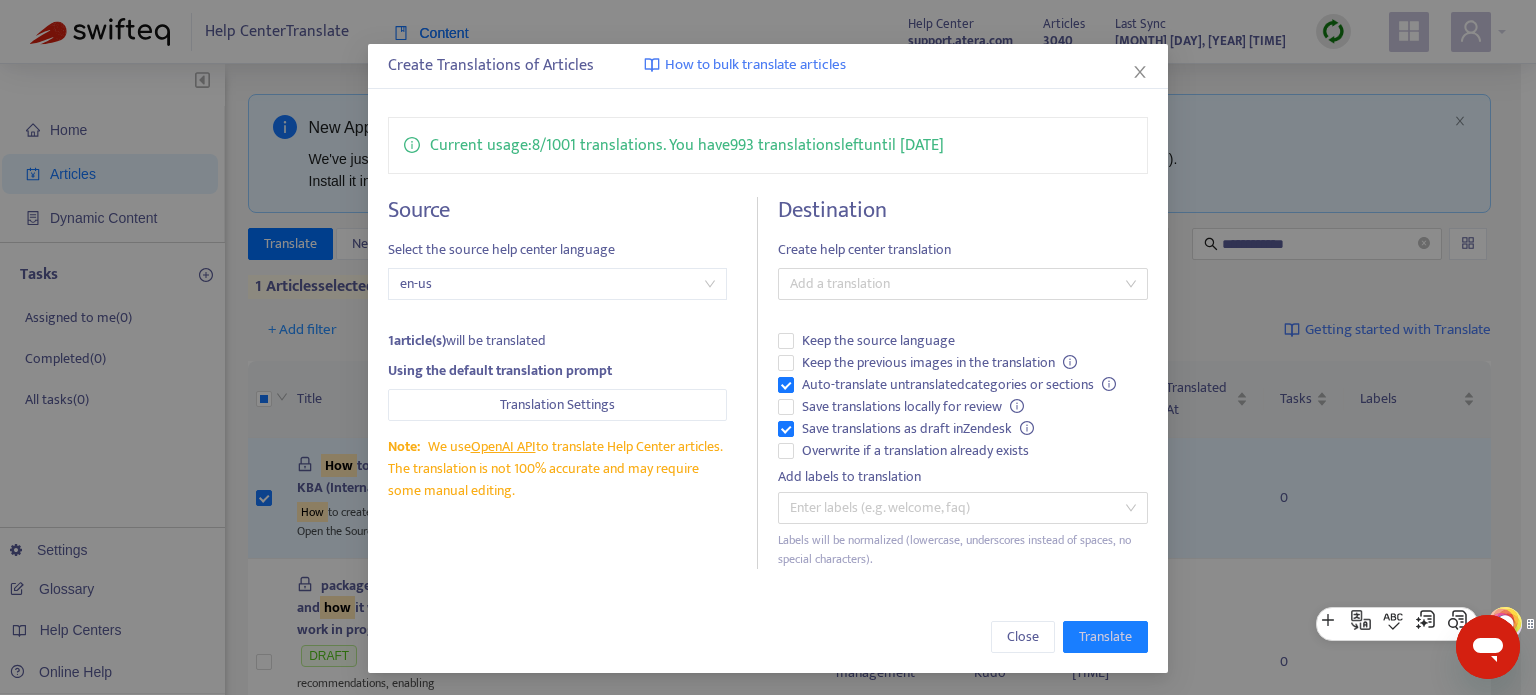 click on "Destination" at bounding box center (963, 210) 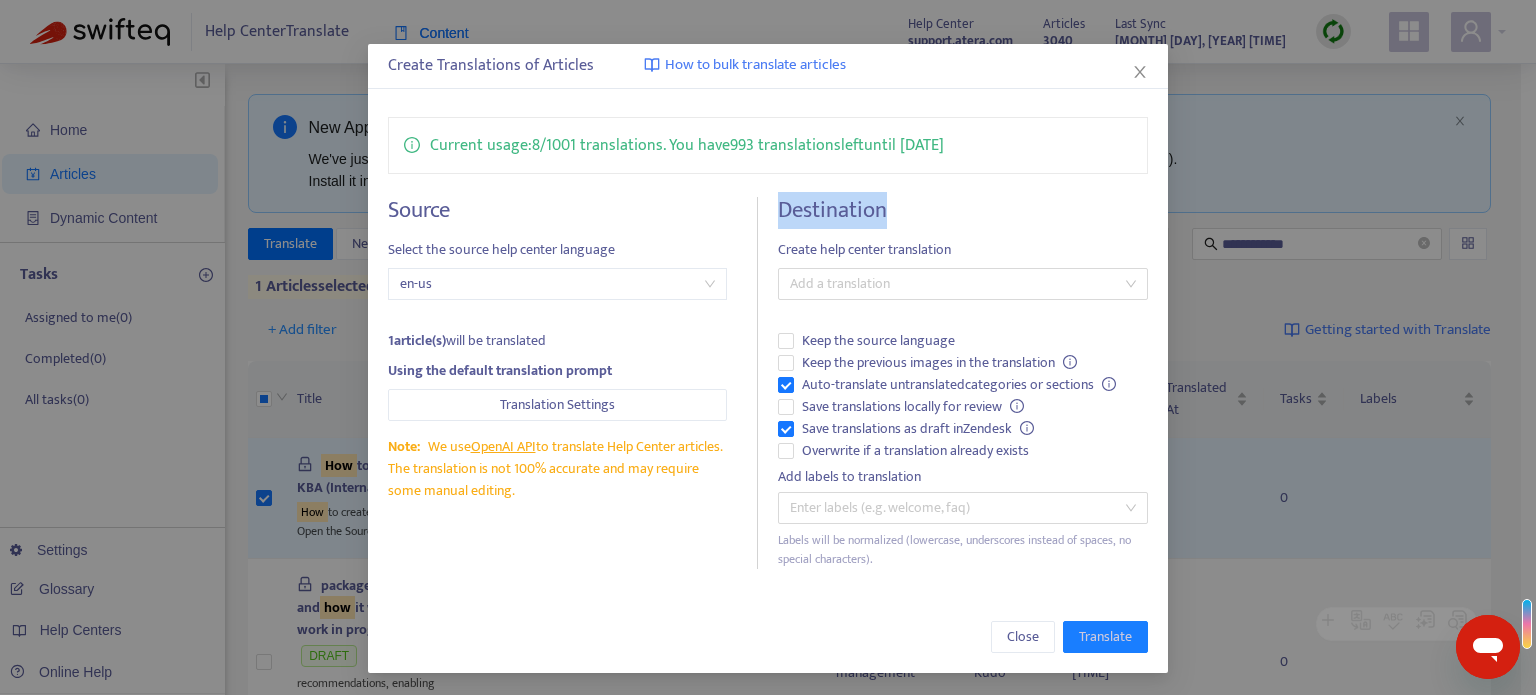 click on "Destination" at bounding box center (963, 210) 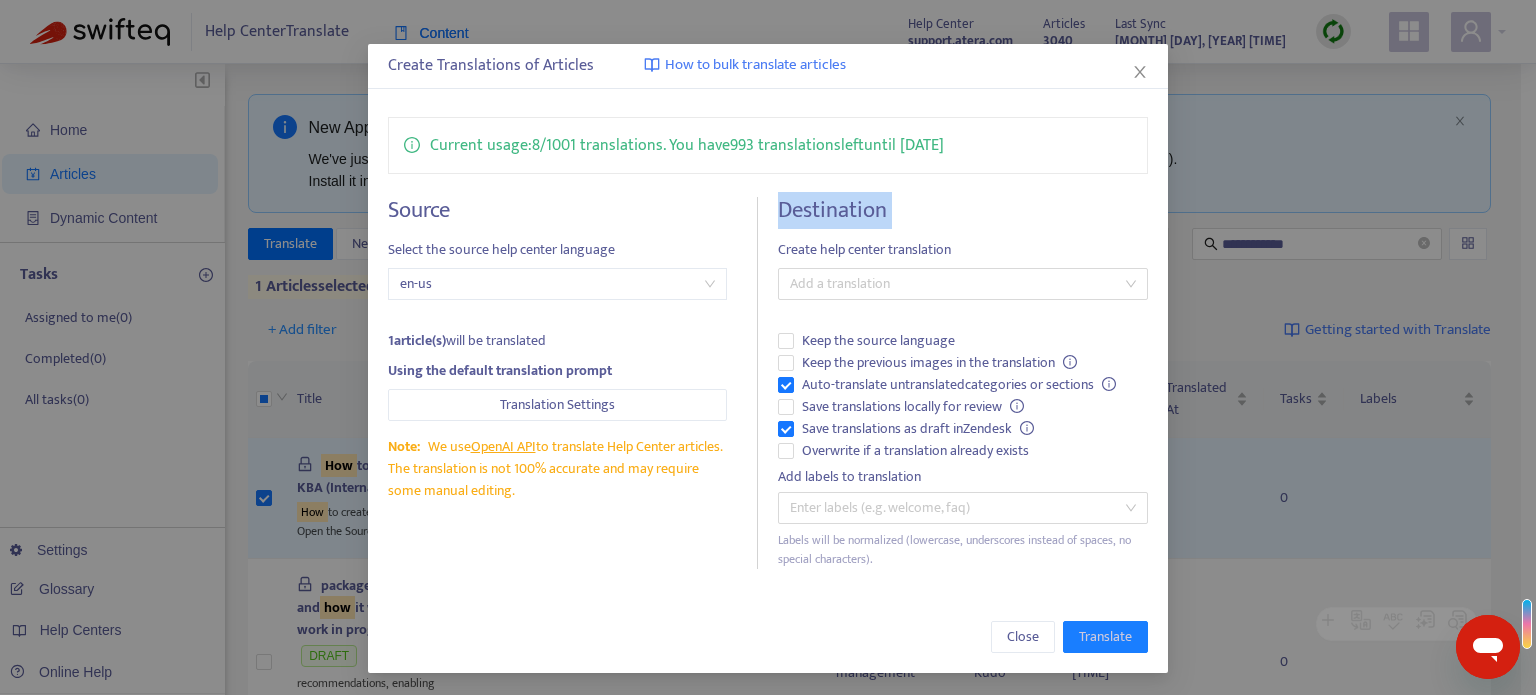 click on "Destination" at bounding box center (963, 210) 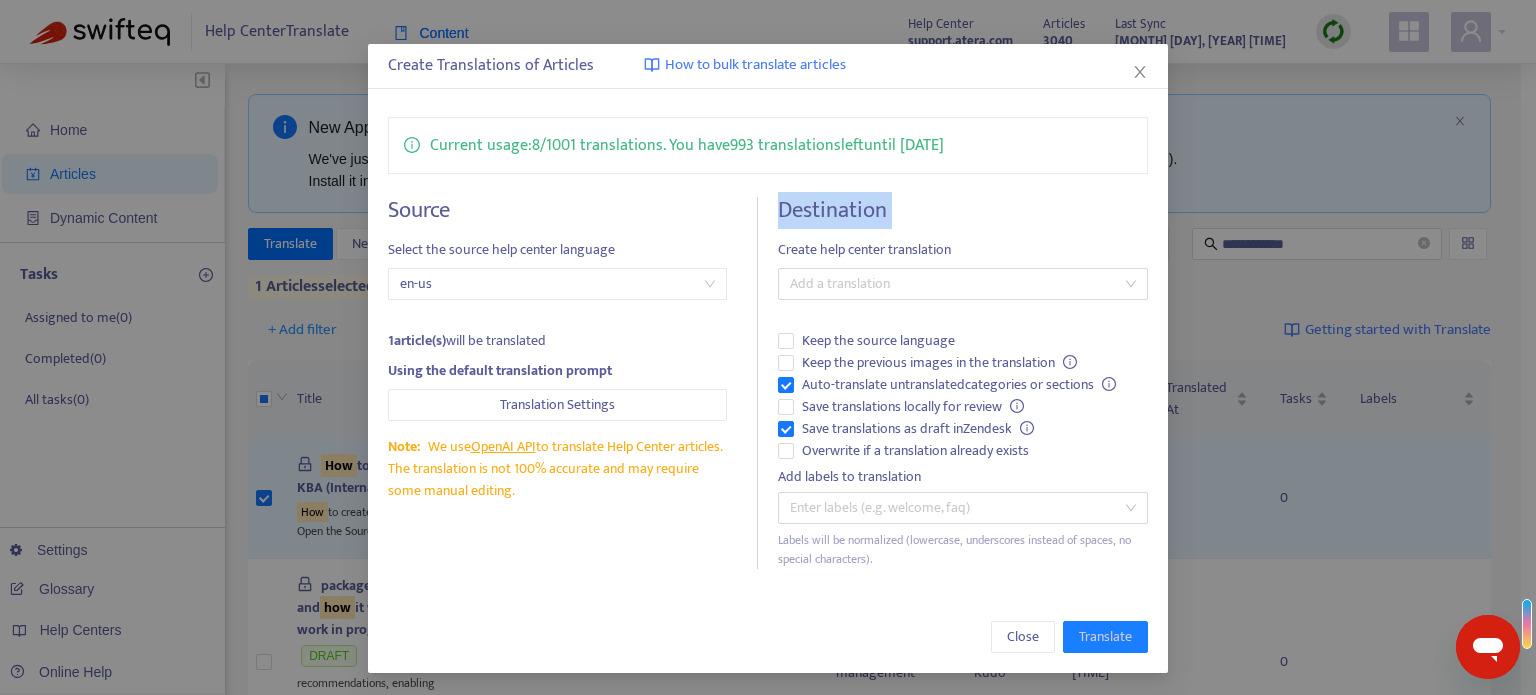 copy on "Destination" 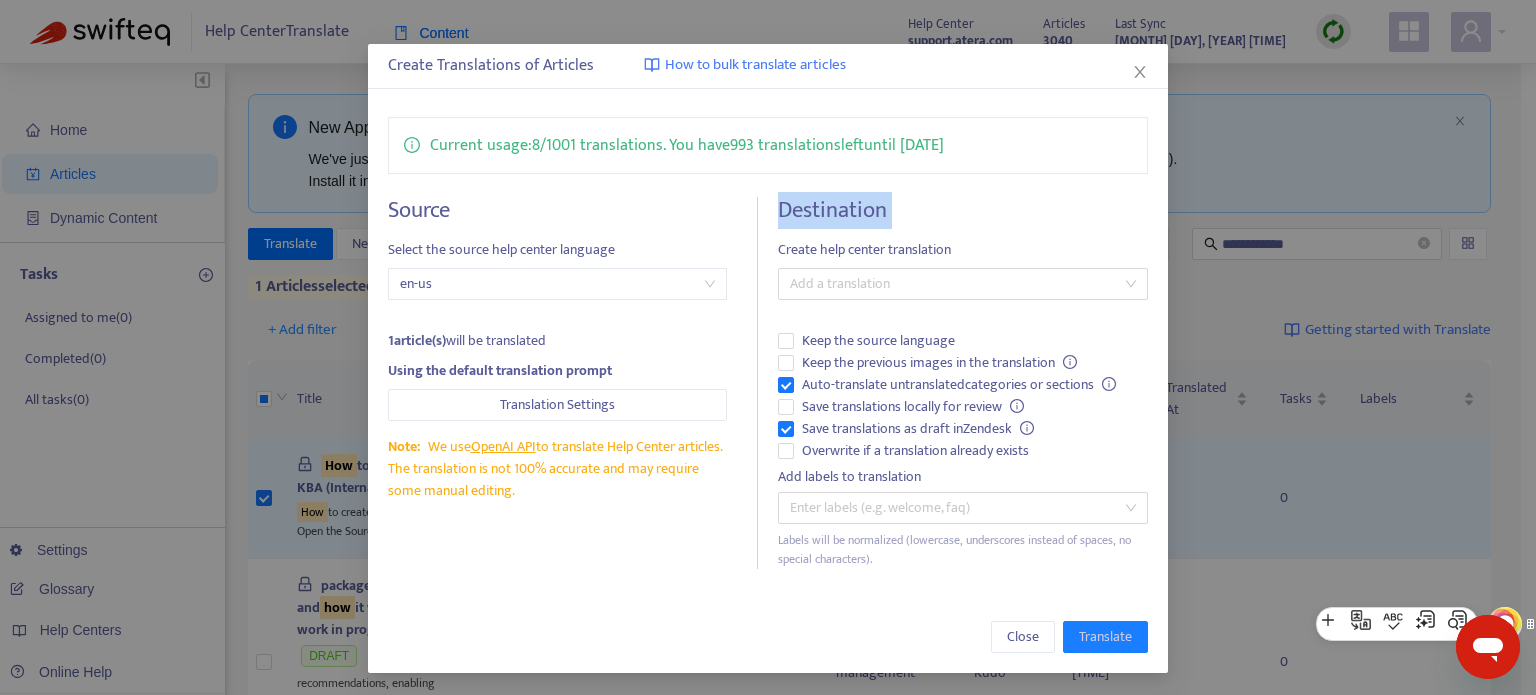 click on "Destination" at bounding box center [963, 210] 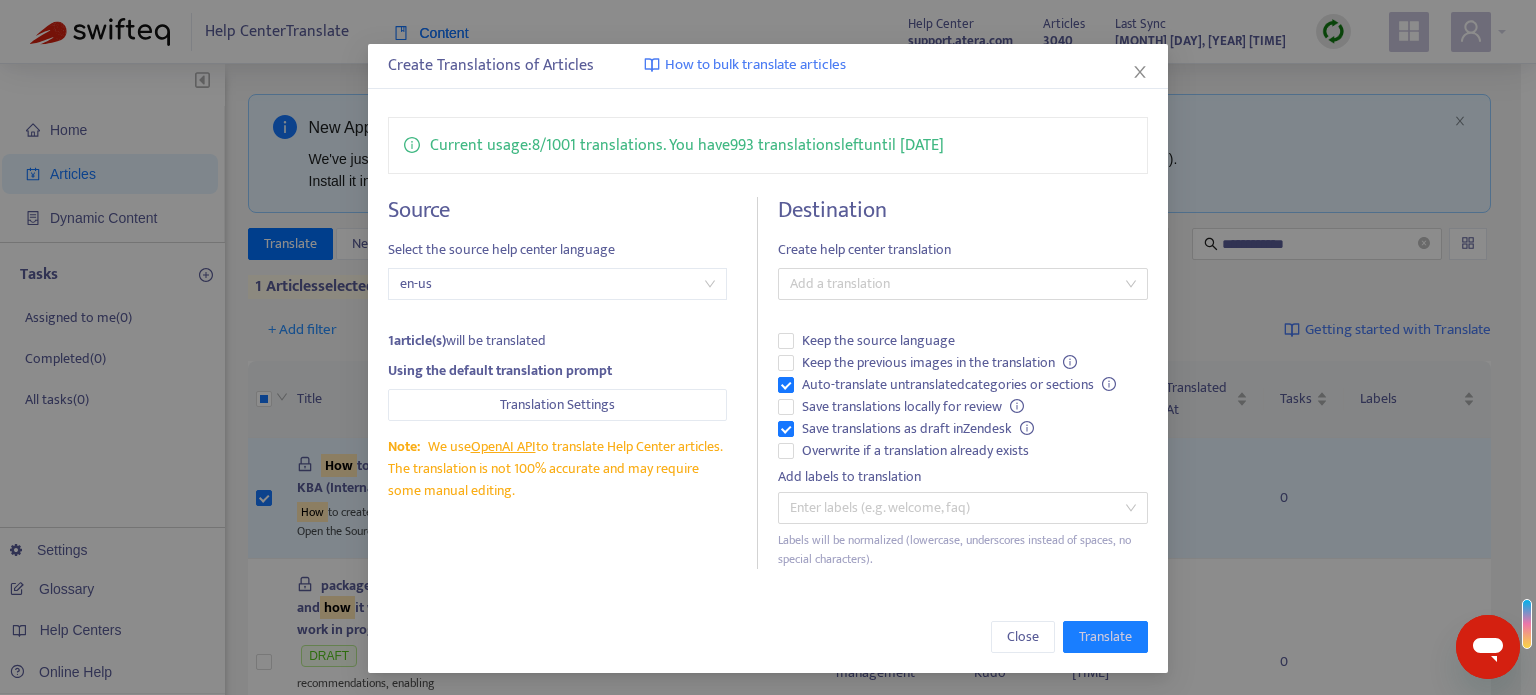 click on "Create help center translation" at bounding box center [963, 250] 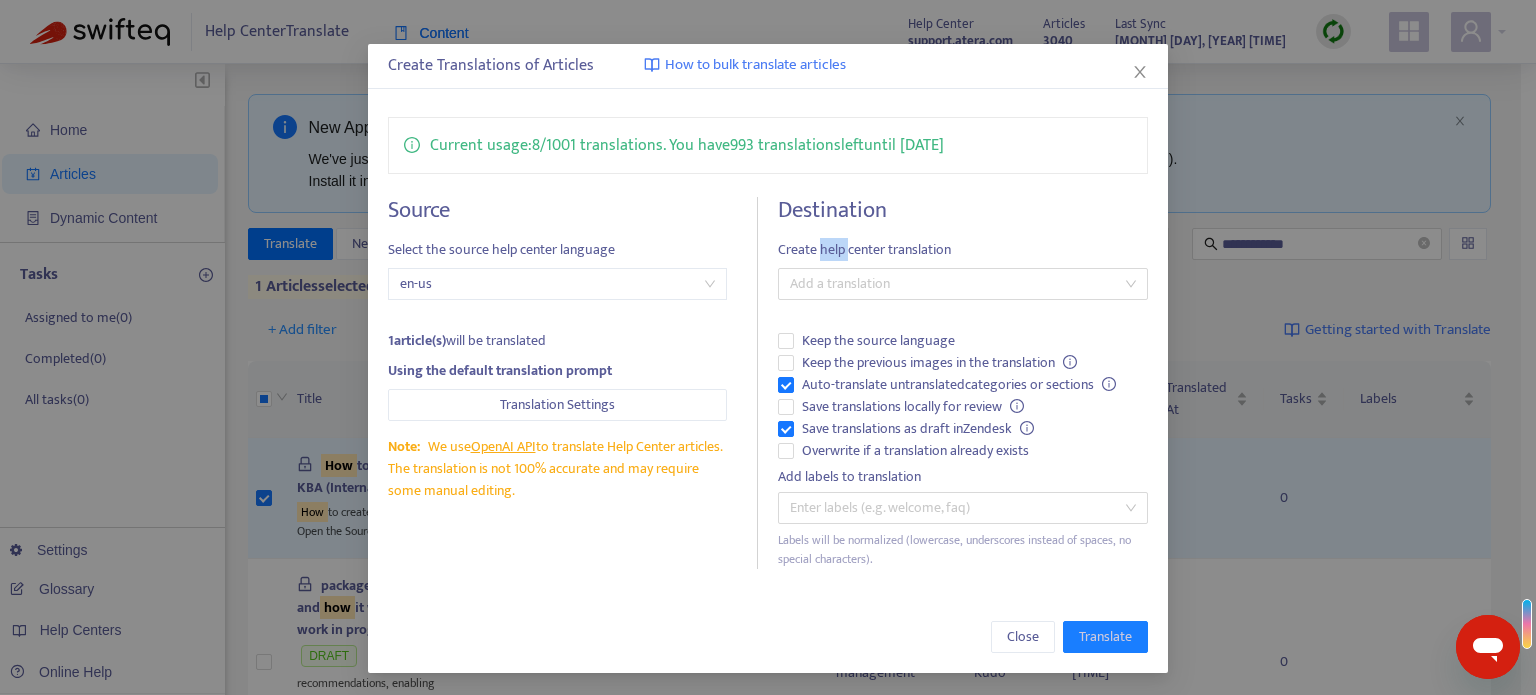 click on "Create help center translation" at bounding box center [963, 250] 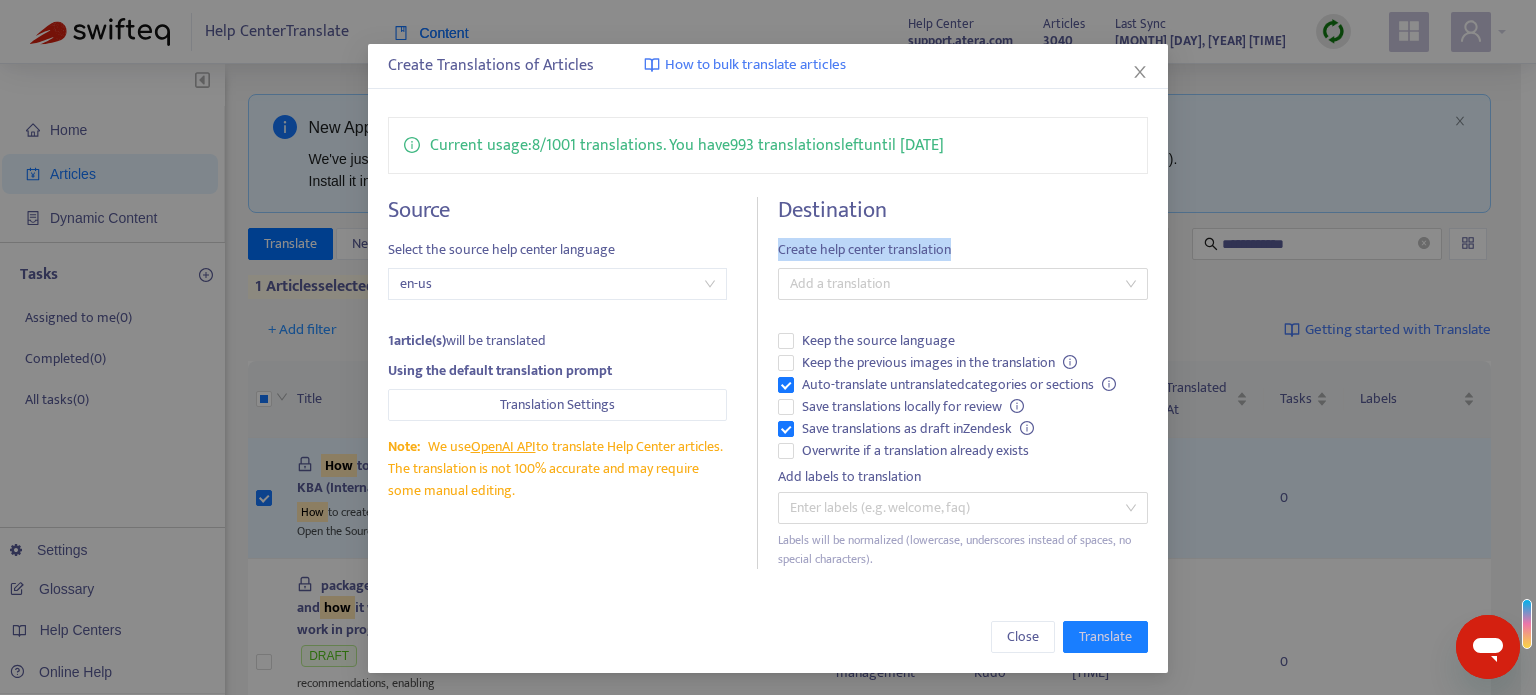 click on "Create help center translation" at bounding box center (963, 250) 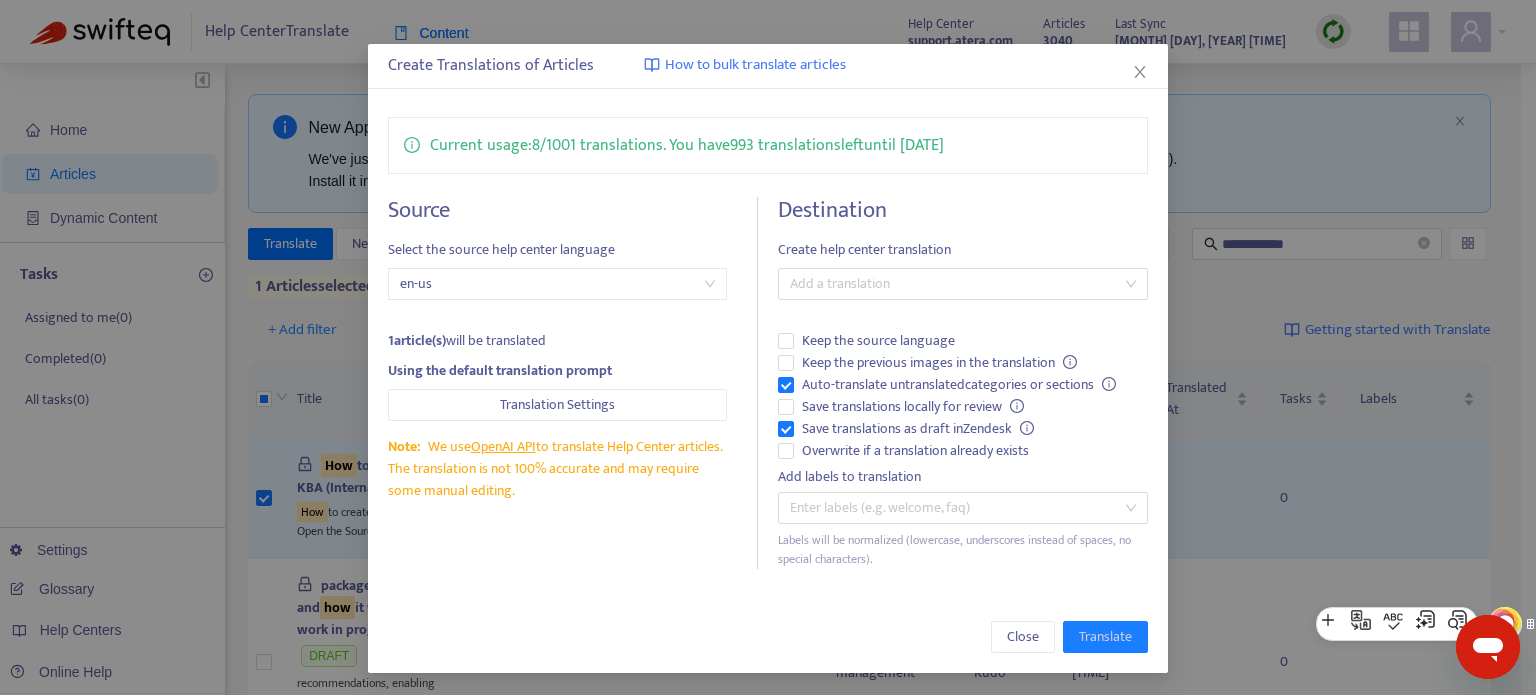 click on "Create Translations of Articles How to bulk translate articles Current usage:  8  /  1001   translations . You have  993   translations  left  until [DATE].  Source Select the source help center language en-us 1  article(s)  will be translated Using the default translation prompt Translation Settings Note: We use  OpenAI API  to translate Help Center articles. The translation is not 100% accurate and may require some manual editing. Destination Create help center translation   Add a translation Keep the source language Keep the previous images in the translation Auto-translate untranslated  categories or sections Save translations locally for review Save translations as draft in  Zendesk Overwrite if a translation already exists Add labels to translation   Enter labels (e.g. welcome, faq) Labels will be normalized (lowercase, underscores instead of spaces, no special characters). Close Translate" at bounding box center [768, 347] 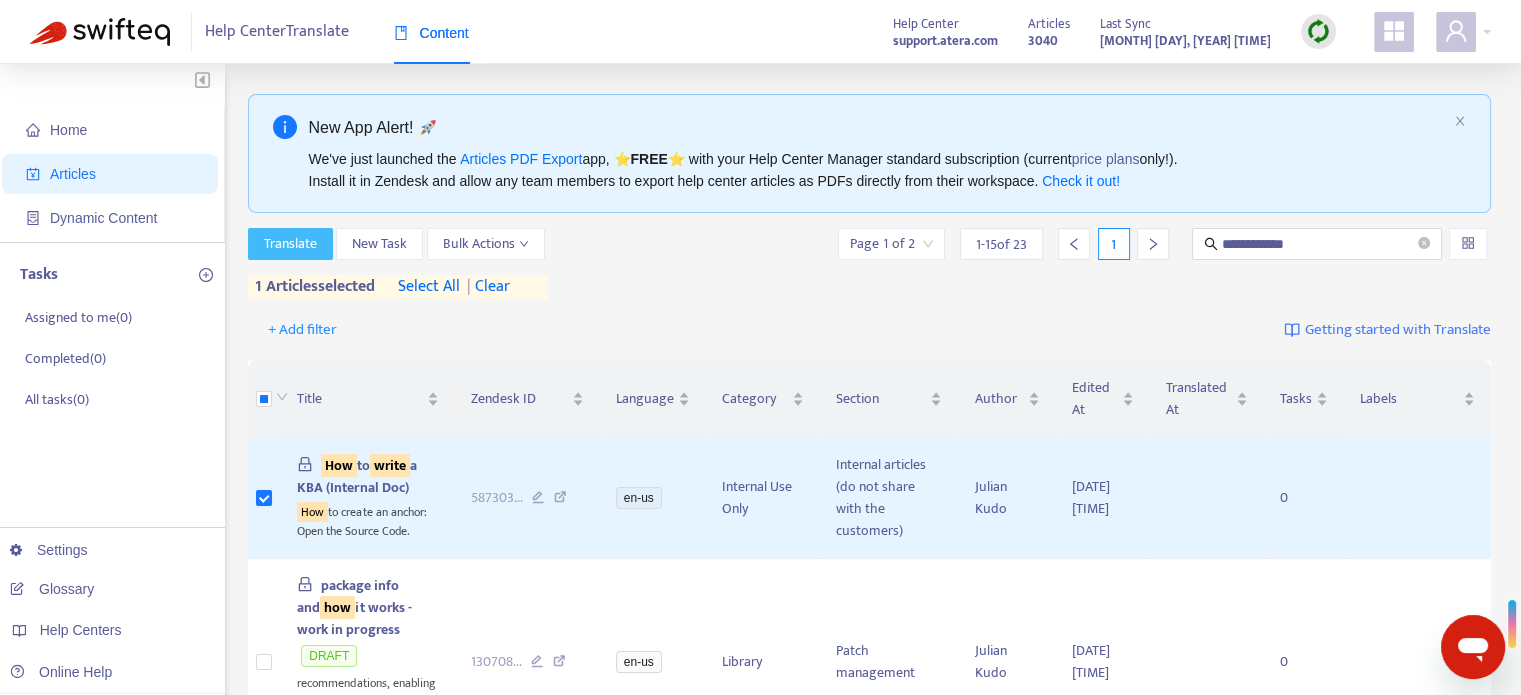 click on "Translate" at bounding box center [290, 244] 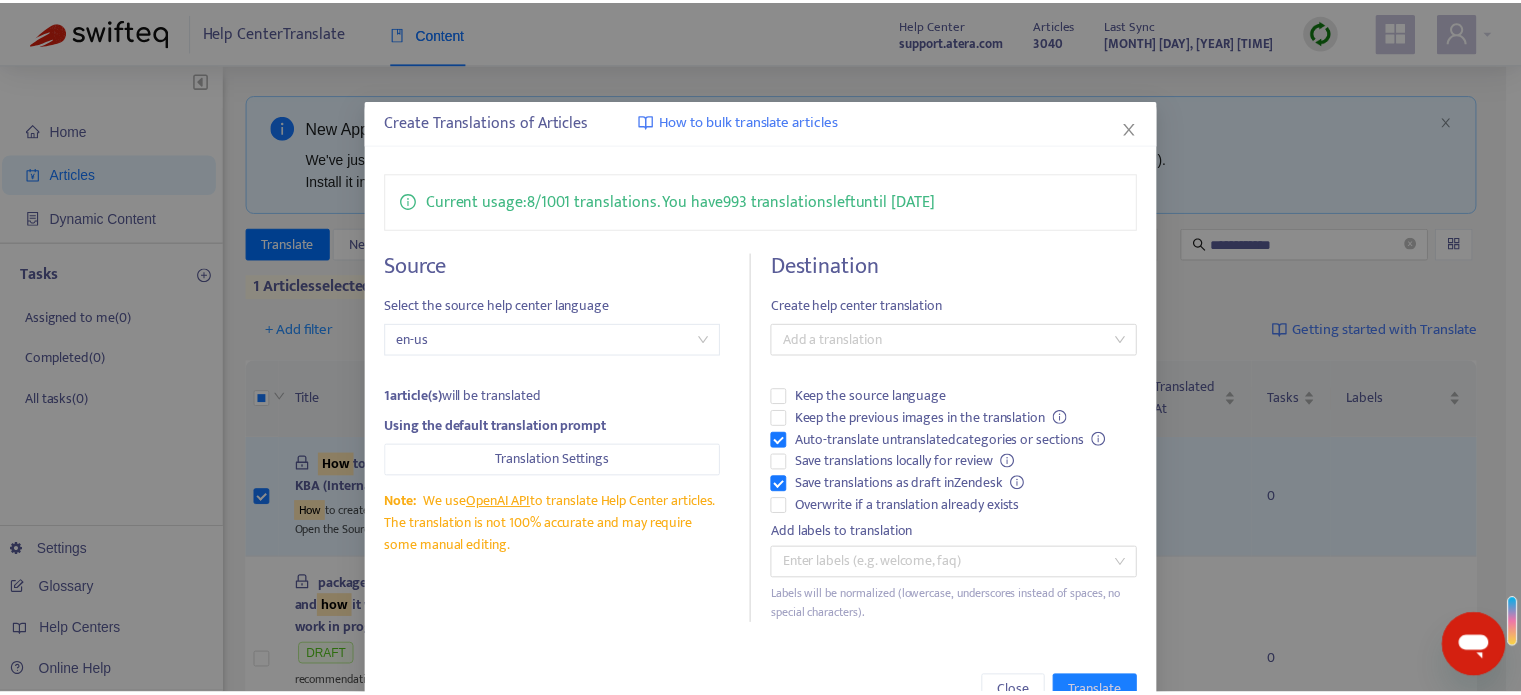 scroll, scrollTop: 56, scrollLeft: 0, axis: vertical 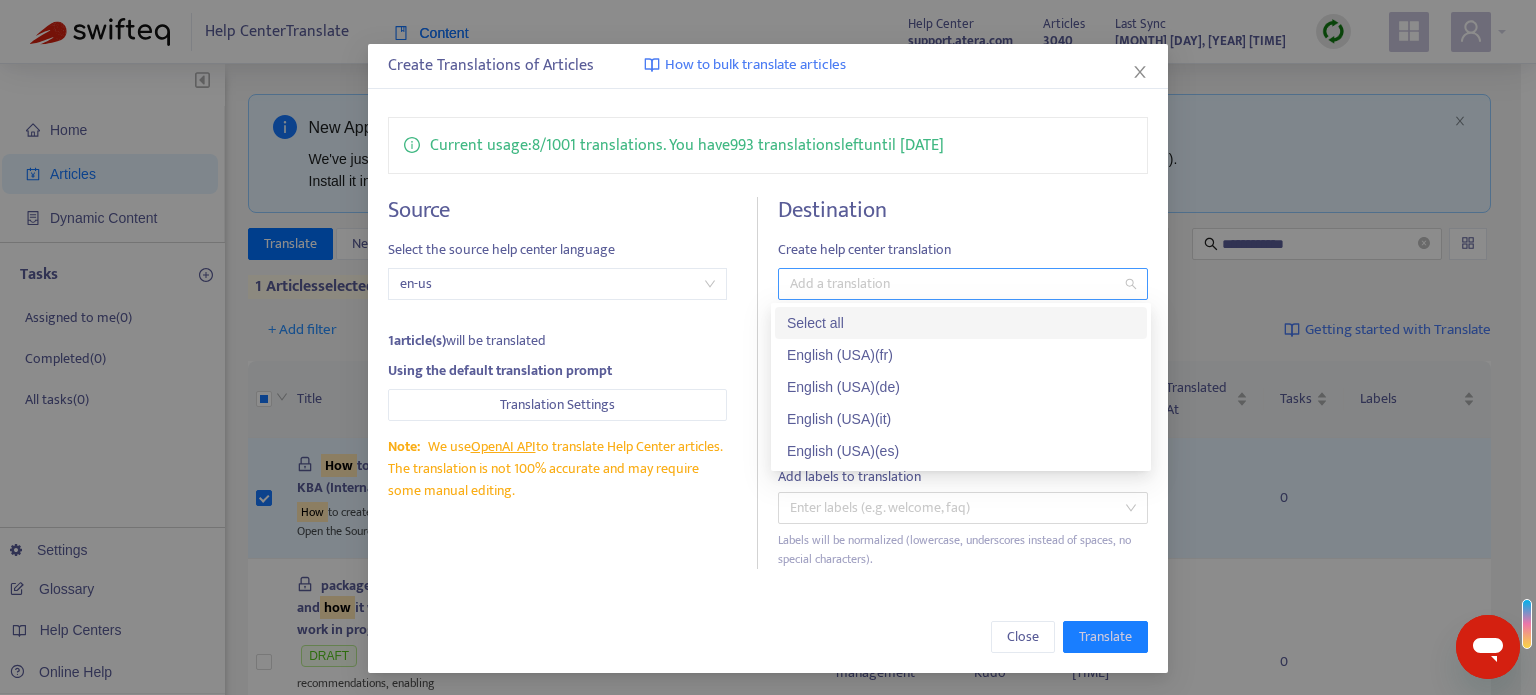 click on "Add a translation" at bounding box center (963, 284) 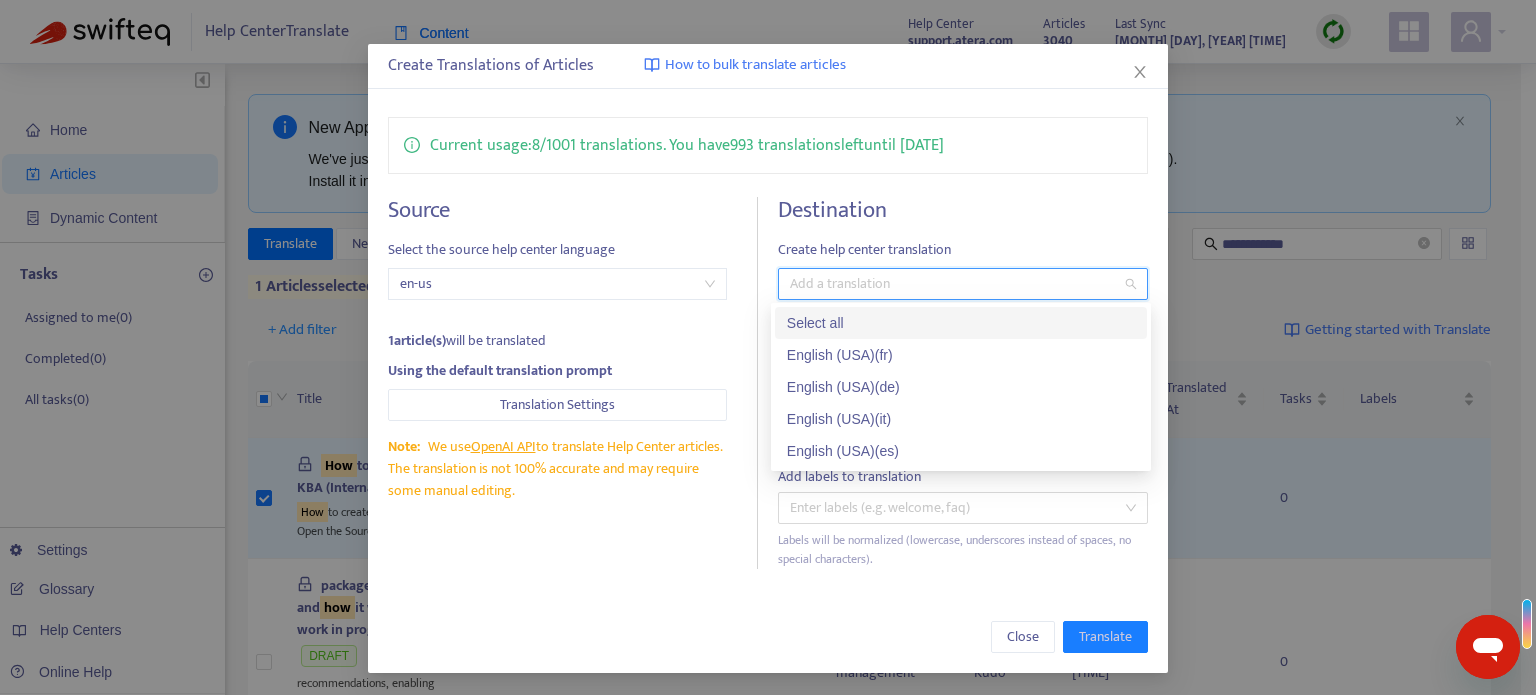 click on "Select all" at bounding box center (961, 323) 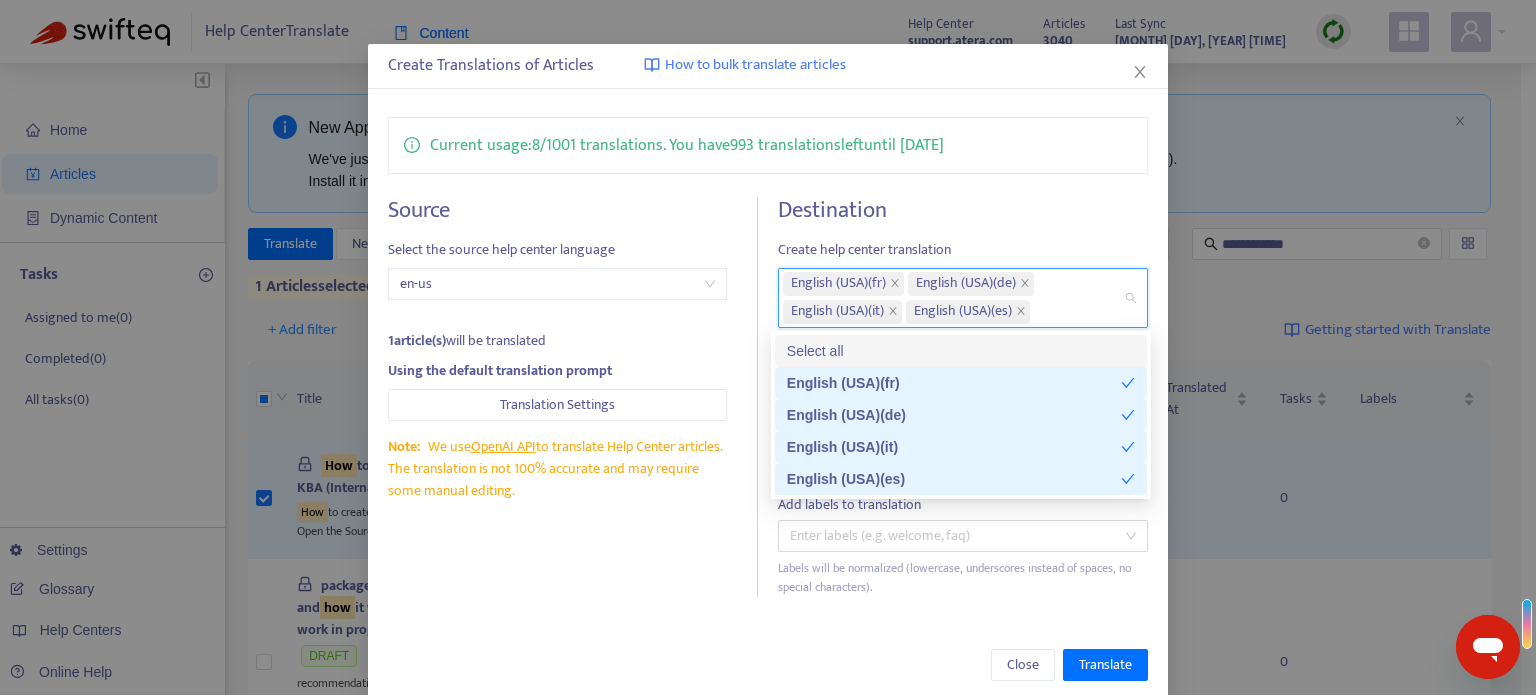 click on "Destination" at bounding box center [963, 210] 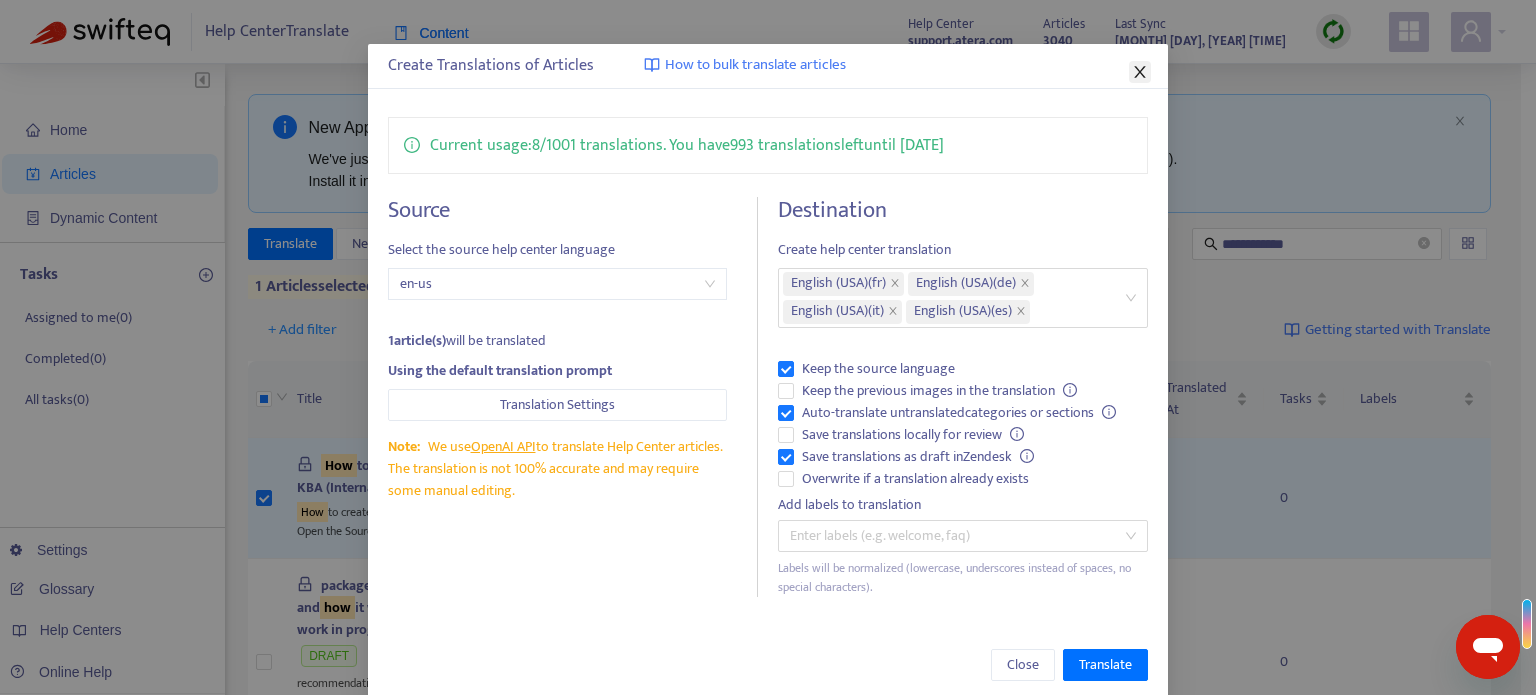 click 